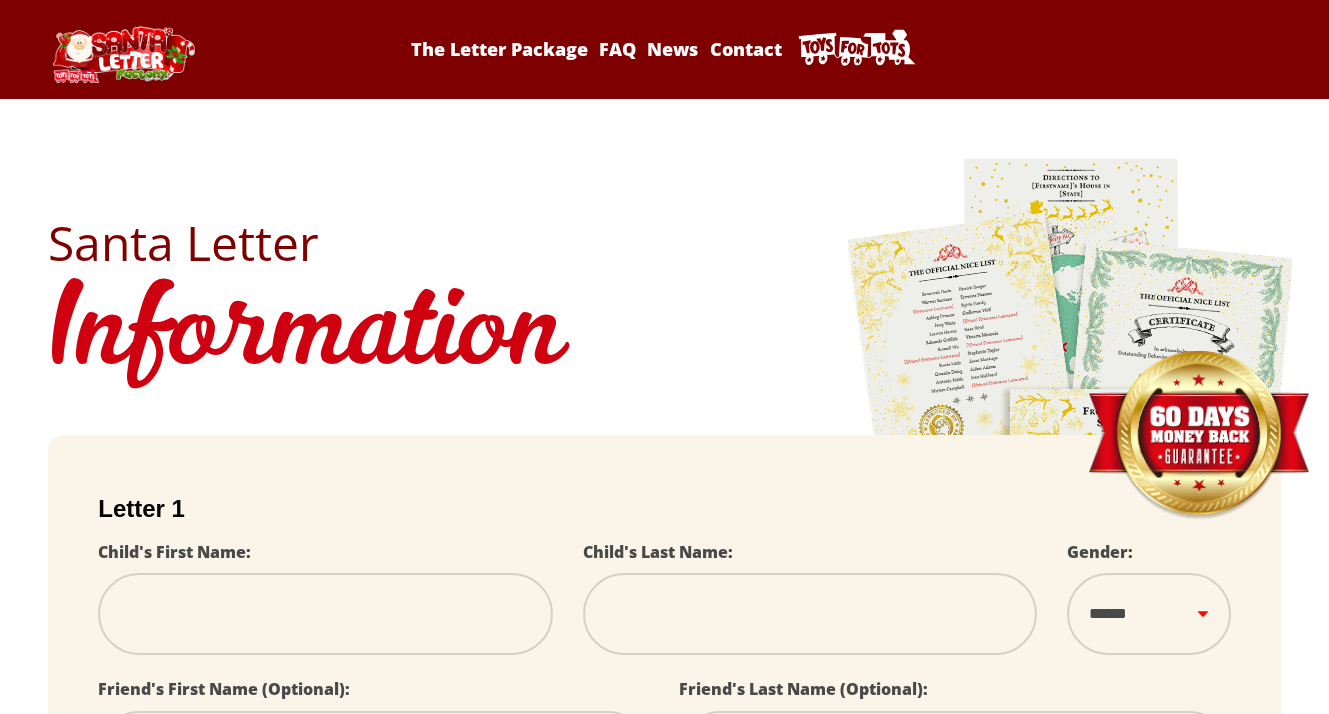 scroll, scrollTop: 0, scrollLeft: 0, axis: both 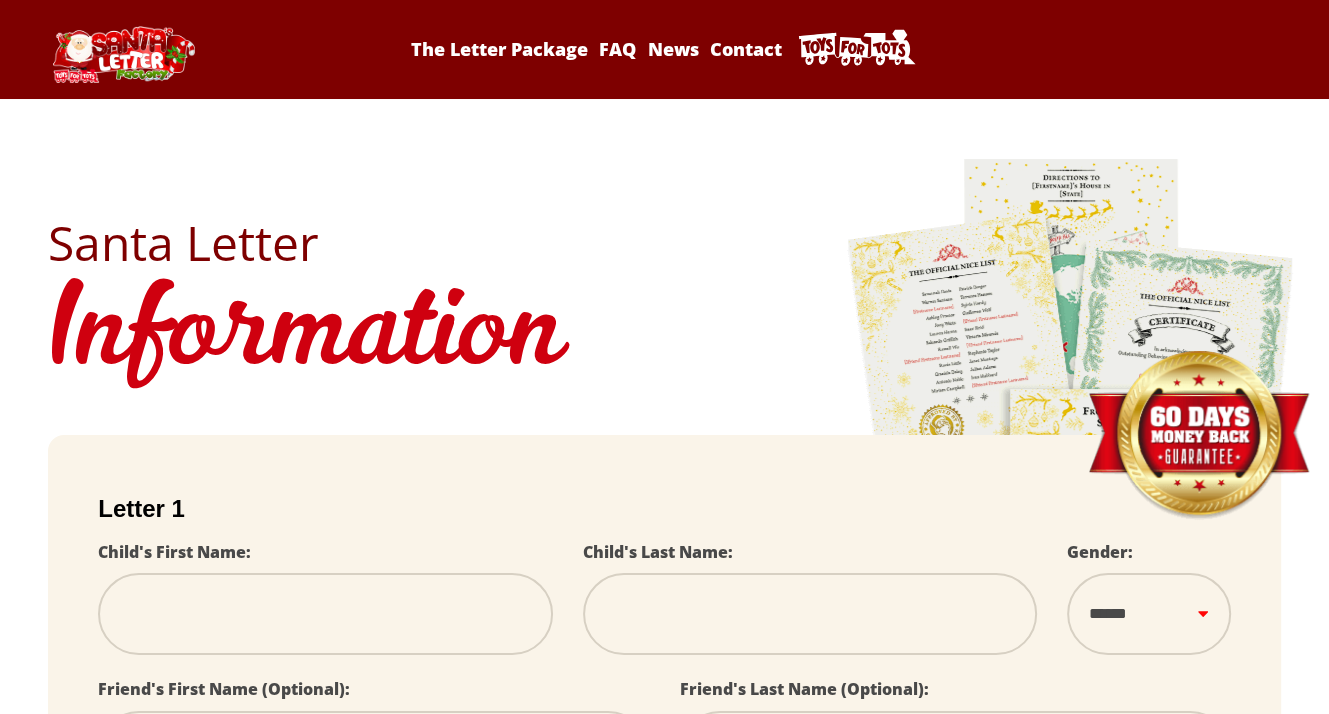 click at bounding box center (325, 614) 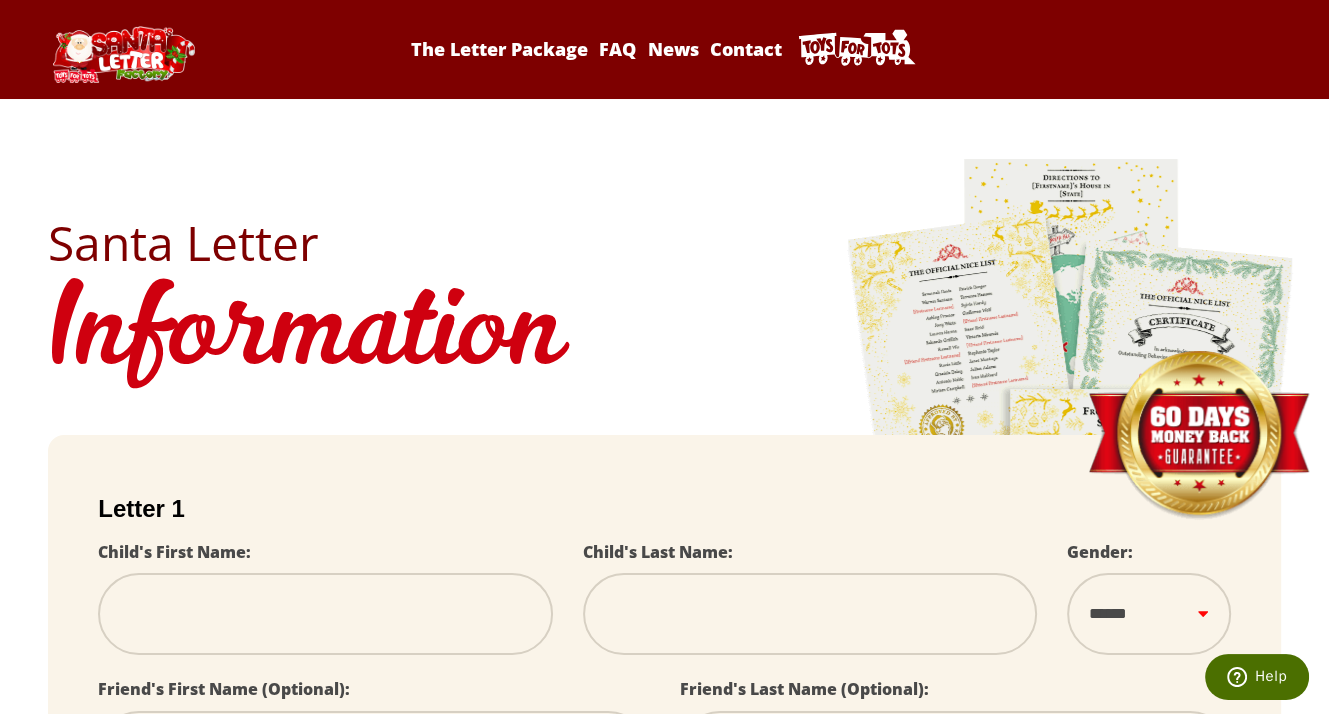 scroll, scrollTop: 0, scrollLeft: 0, axis: both 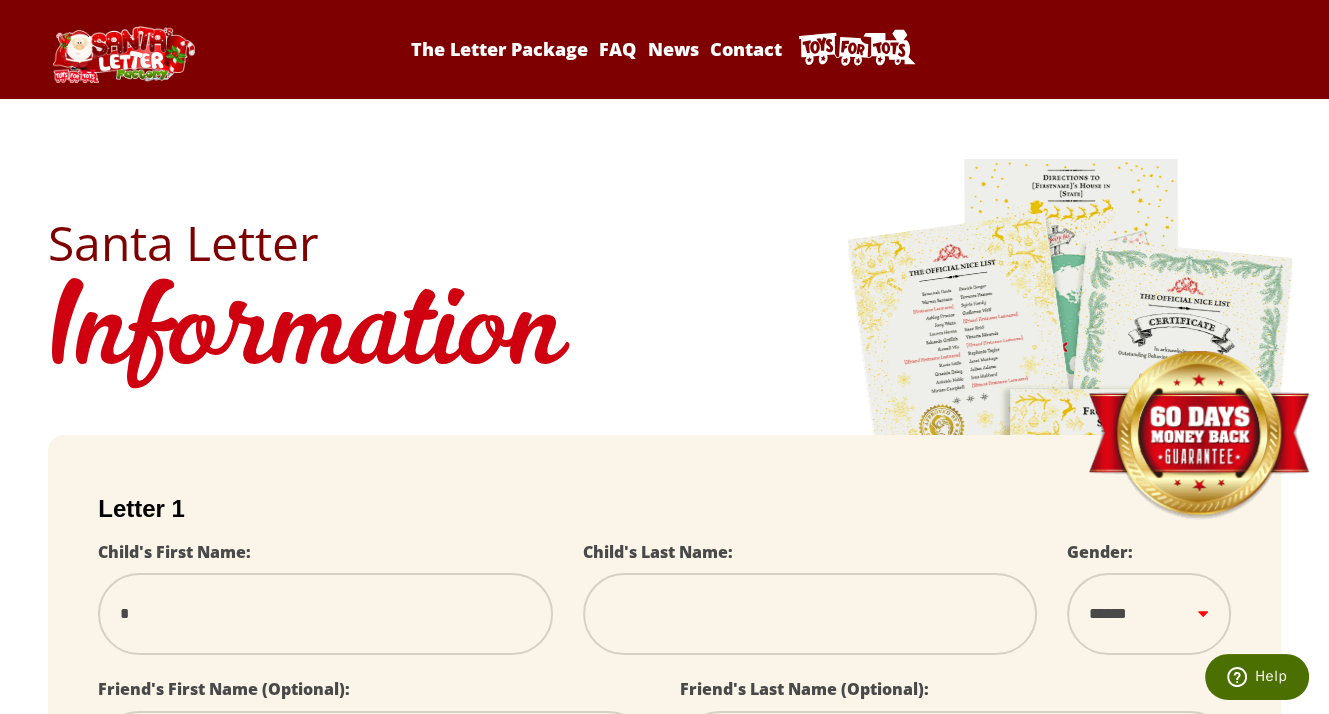select 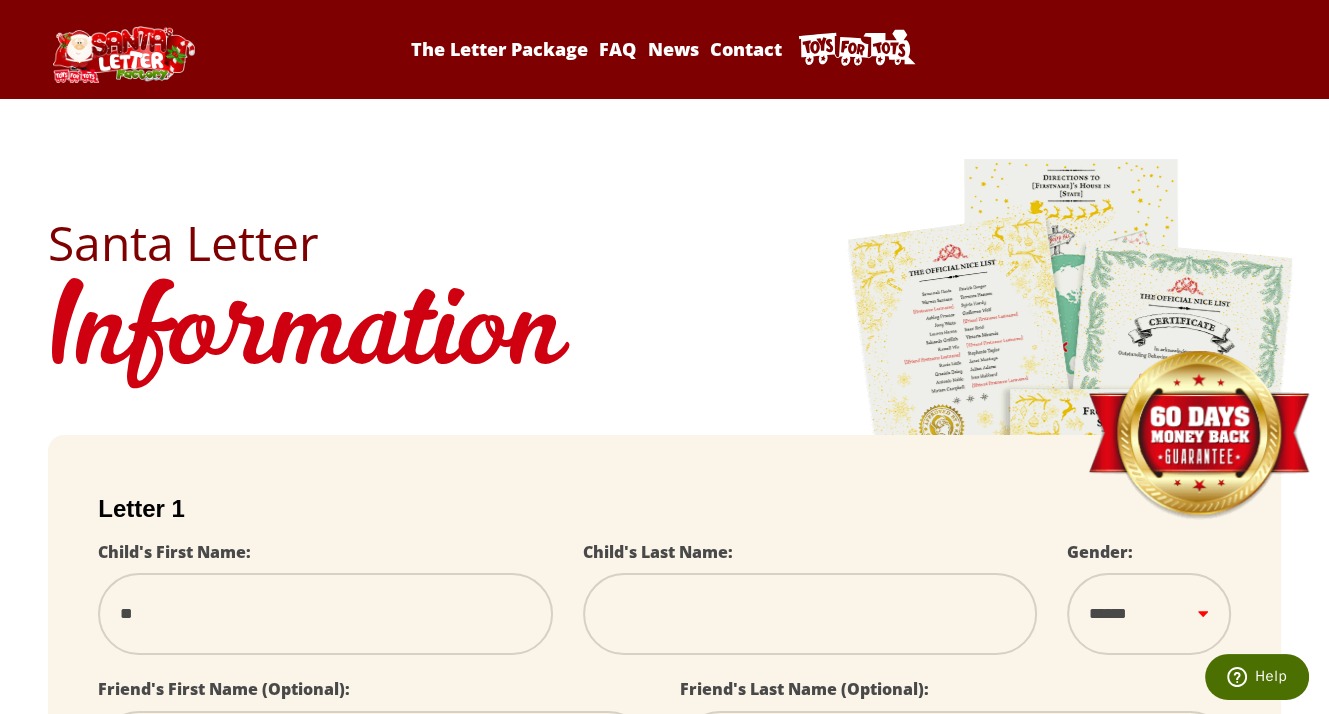 select 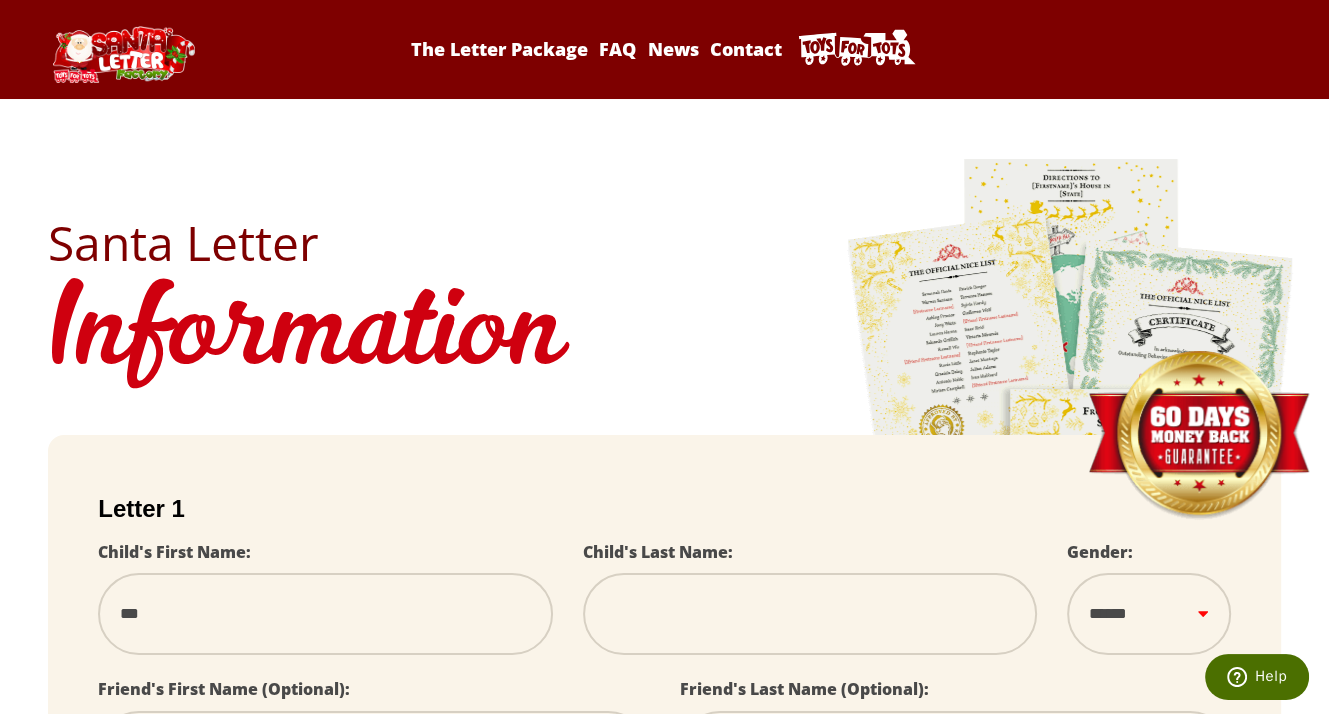 select 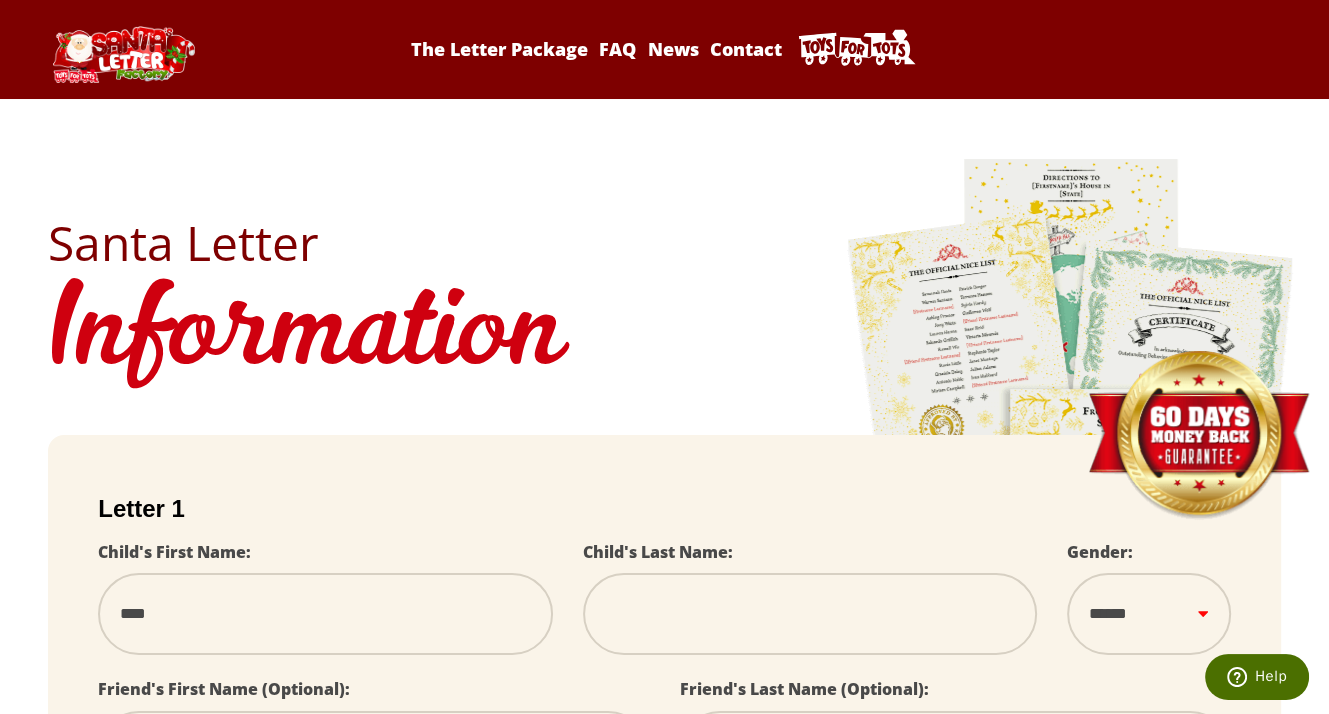 type on "****" 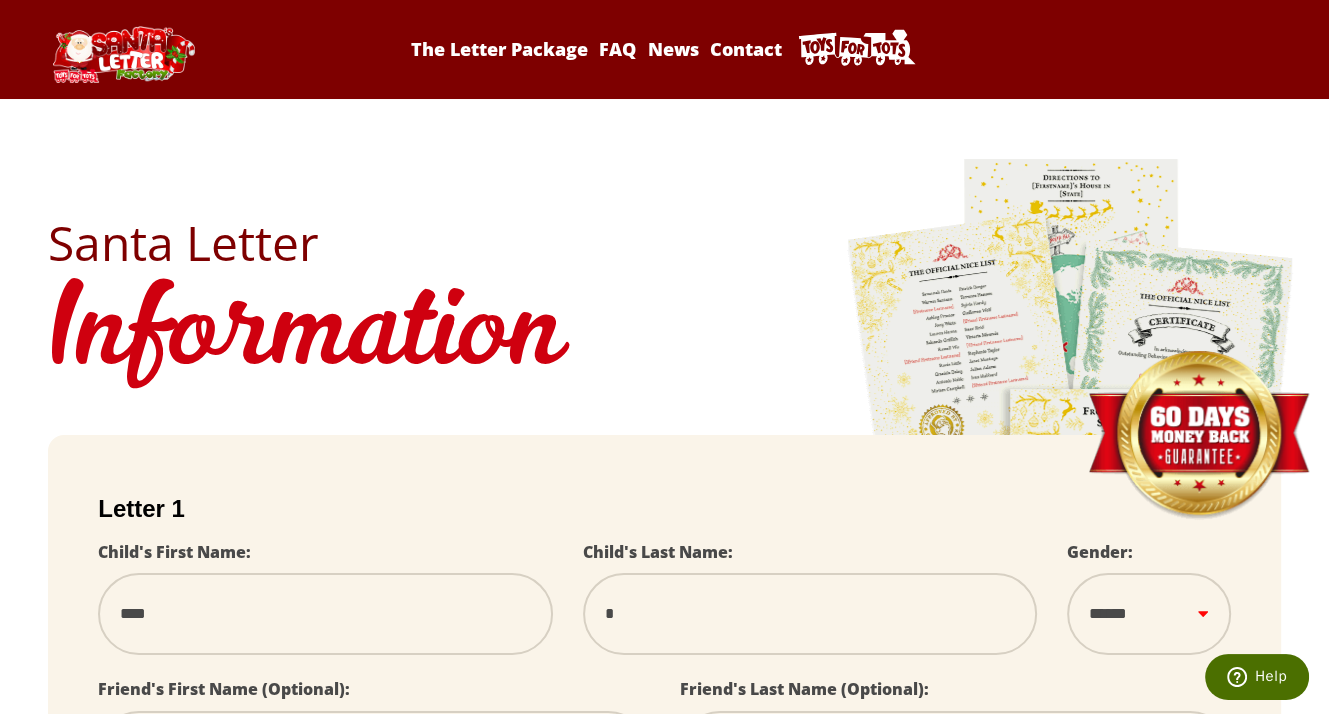 type on "**" 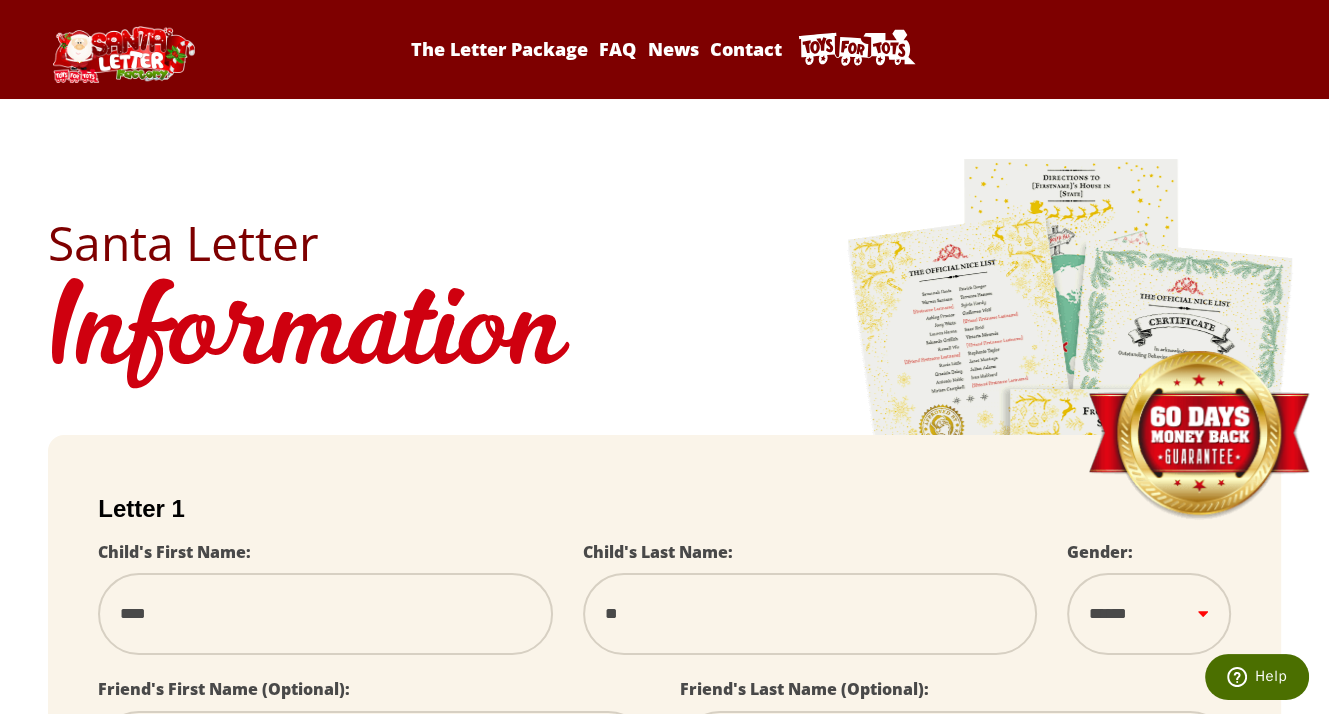 select 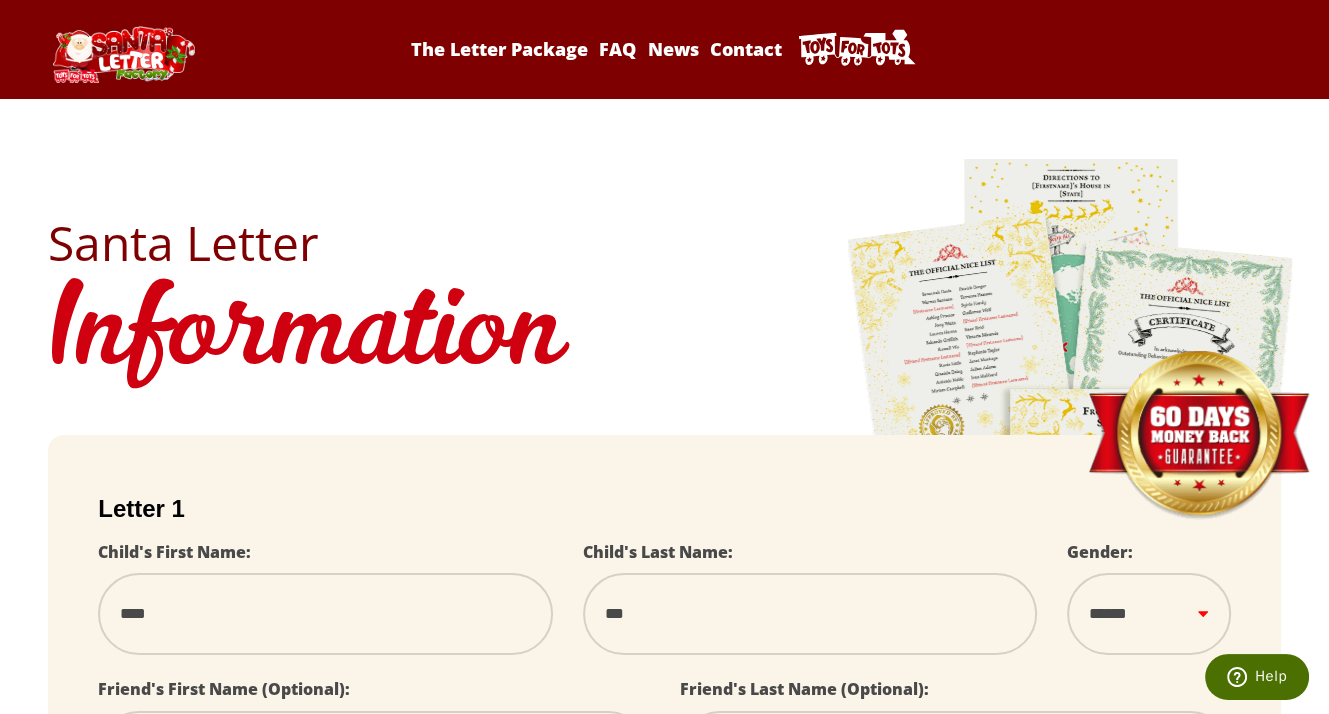 select 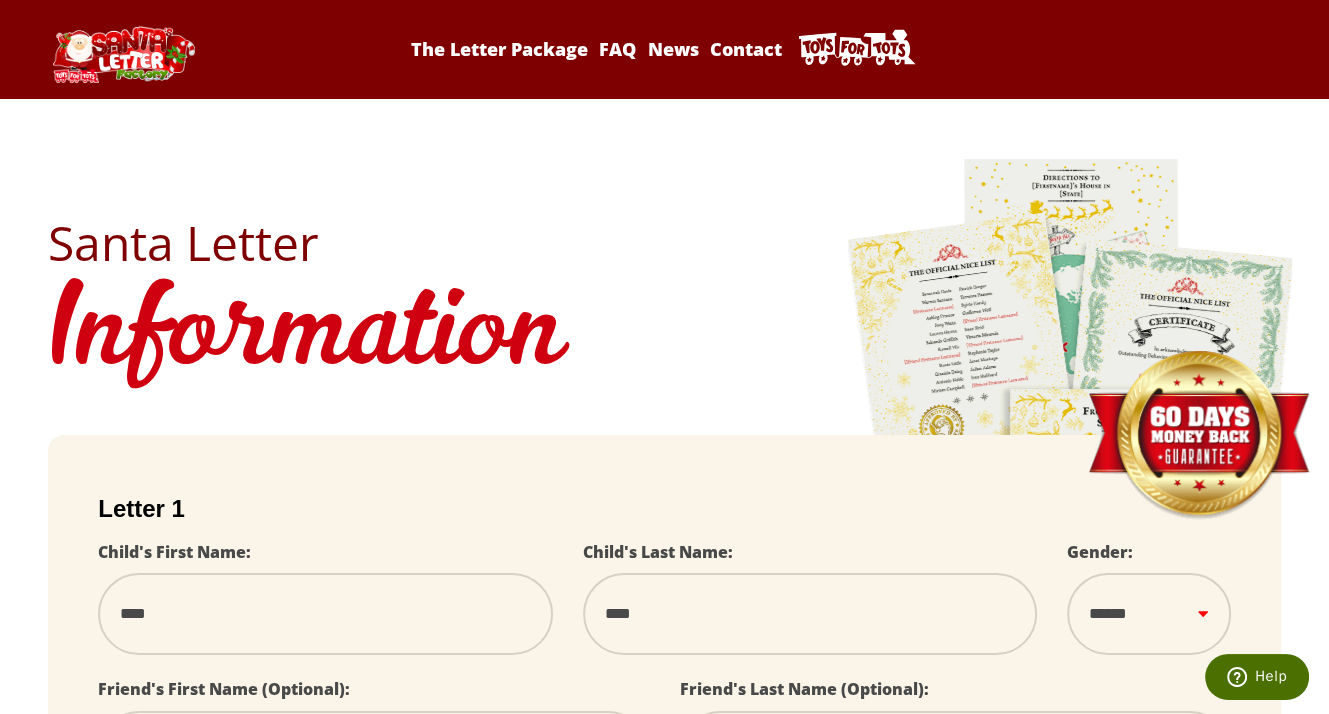 type on "*****" 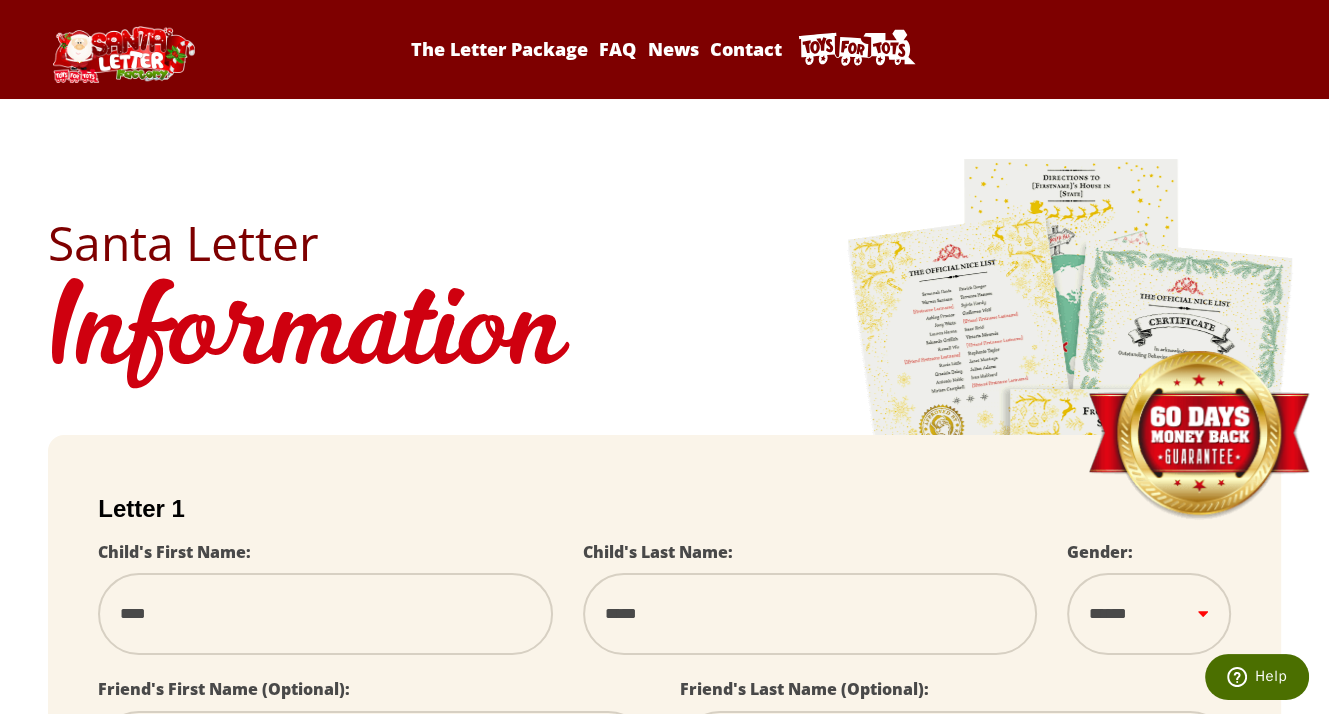 type on "******" 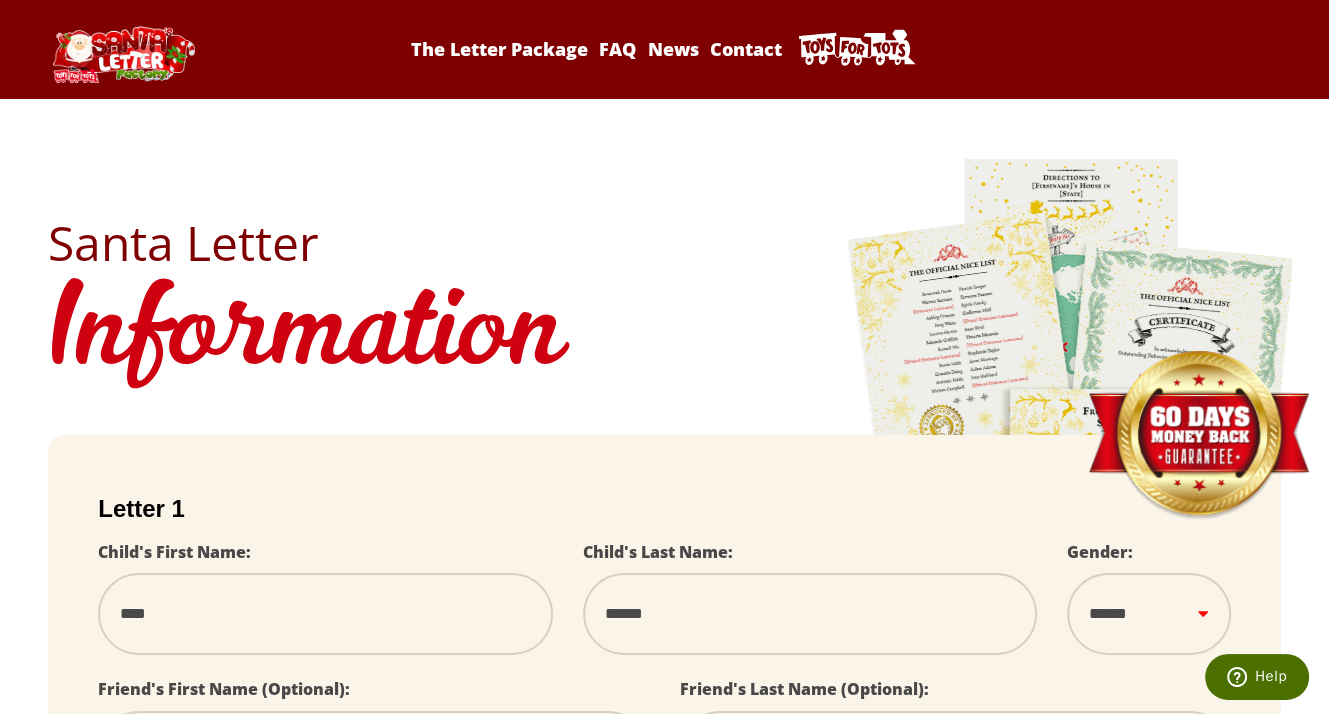 type on "*******" 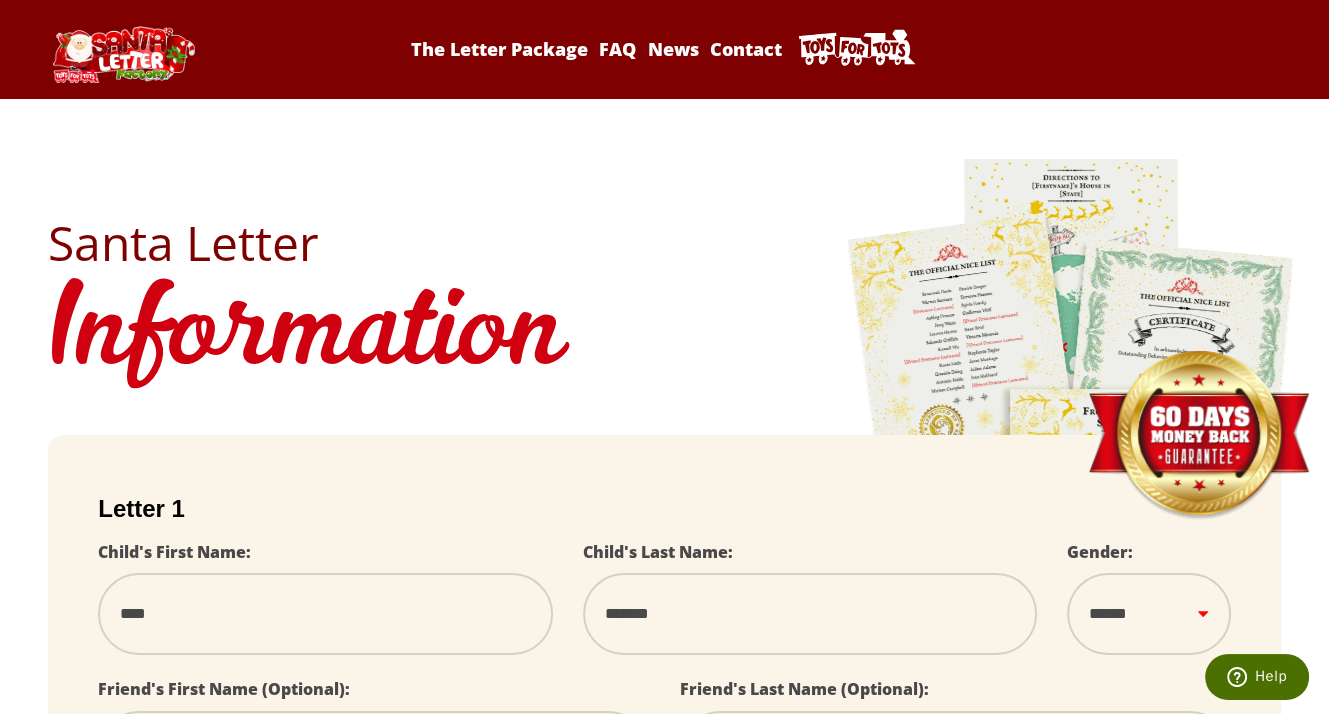 select 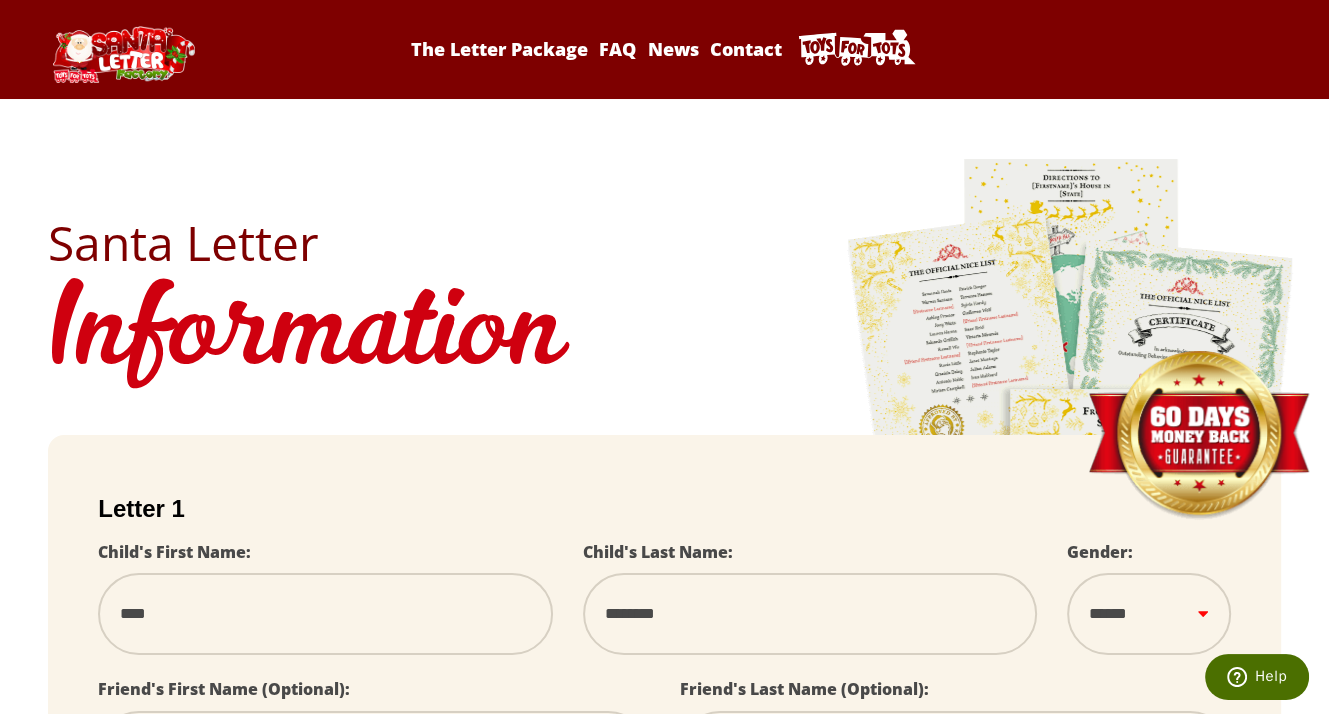 type on "*********" 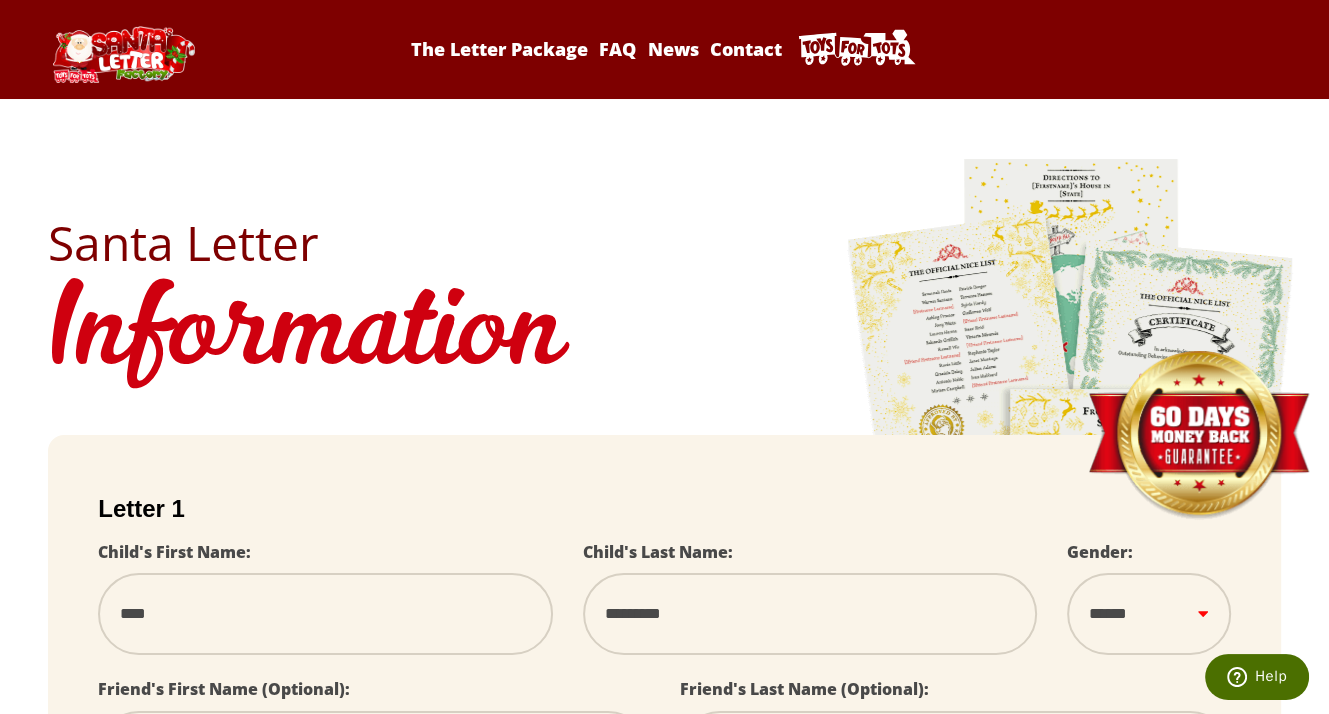 select 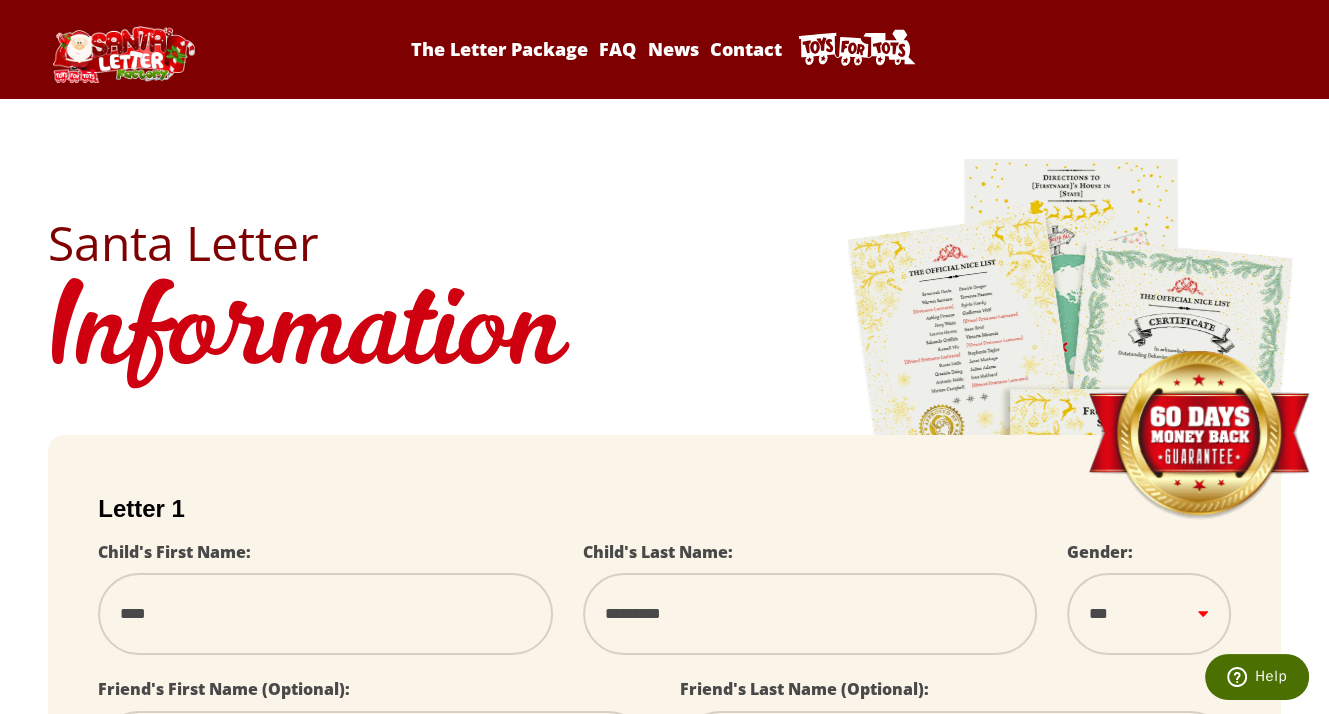 click on "******   ***   ****" at bounding box center [1149, 613] 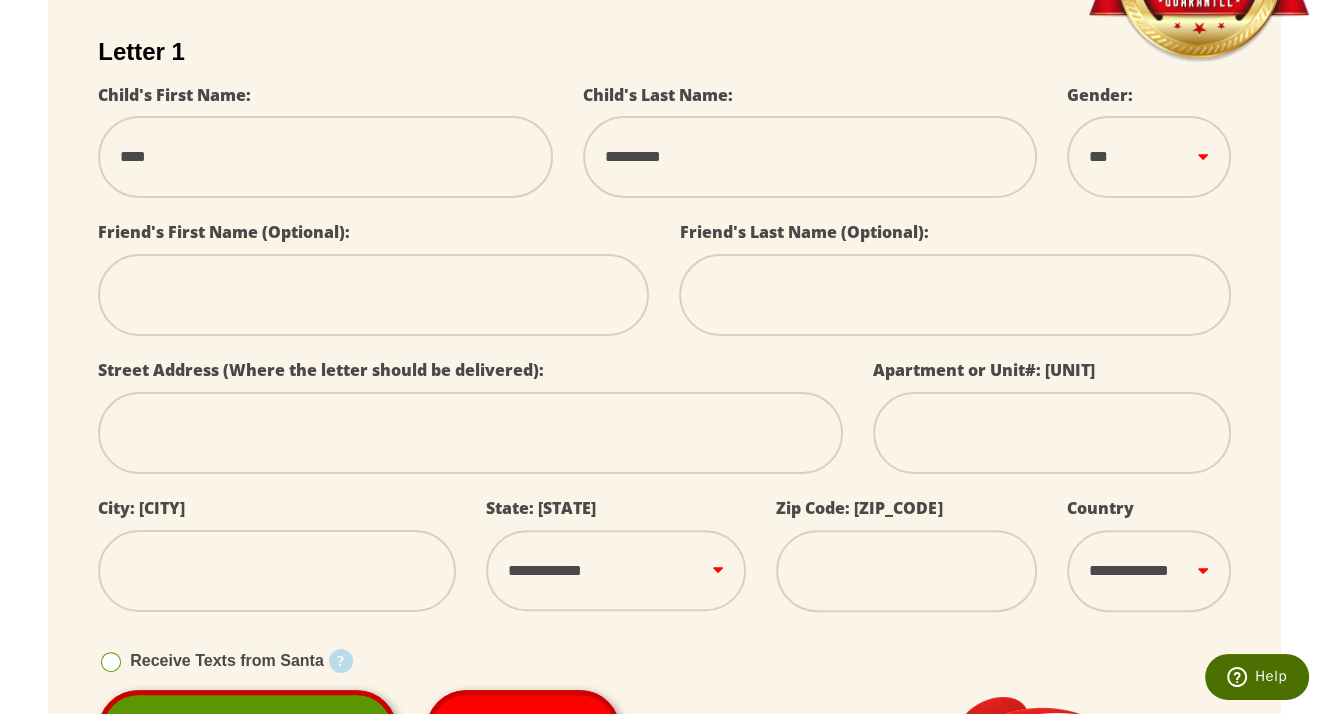 scroll, scrollTop: 495, scrollLeft: 0, axis: vertical 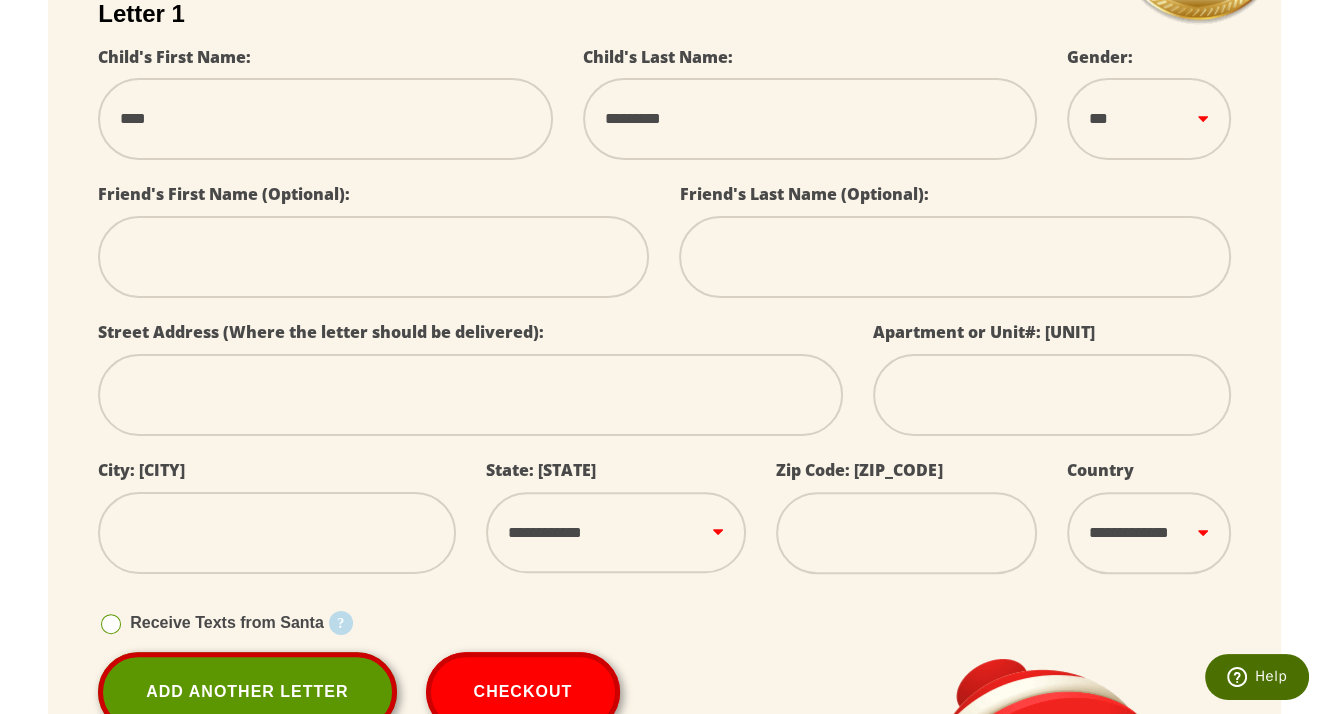 click at bounding box center (470, 395) 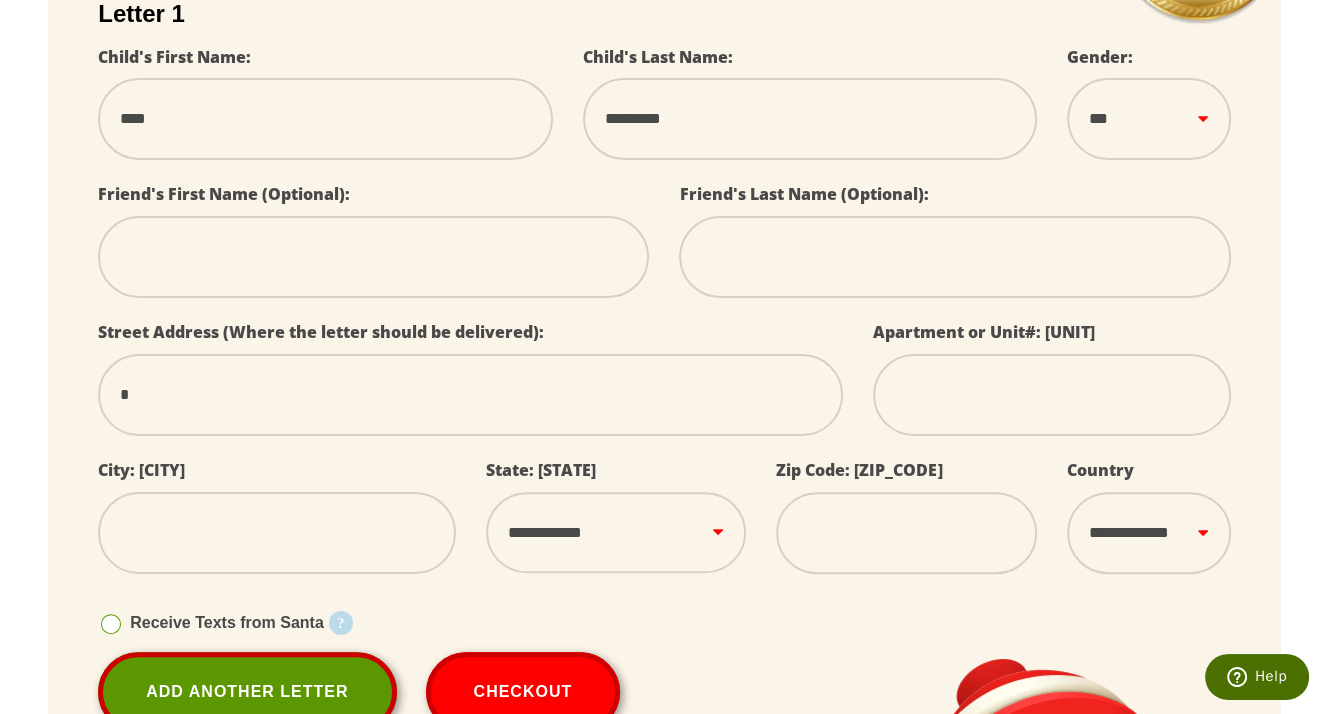 type on "**" 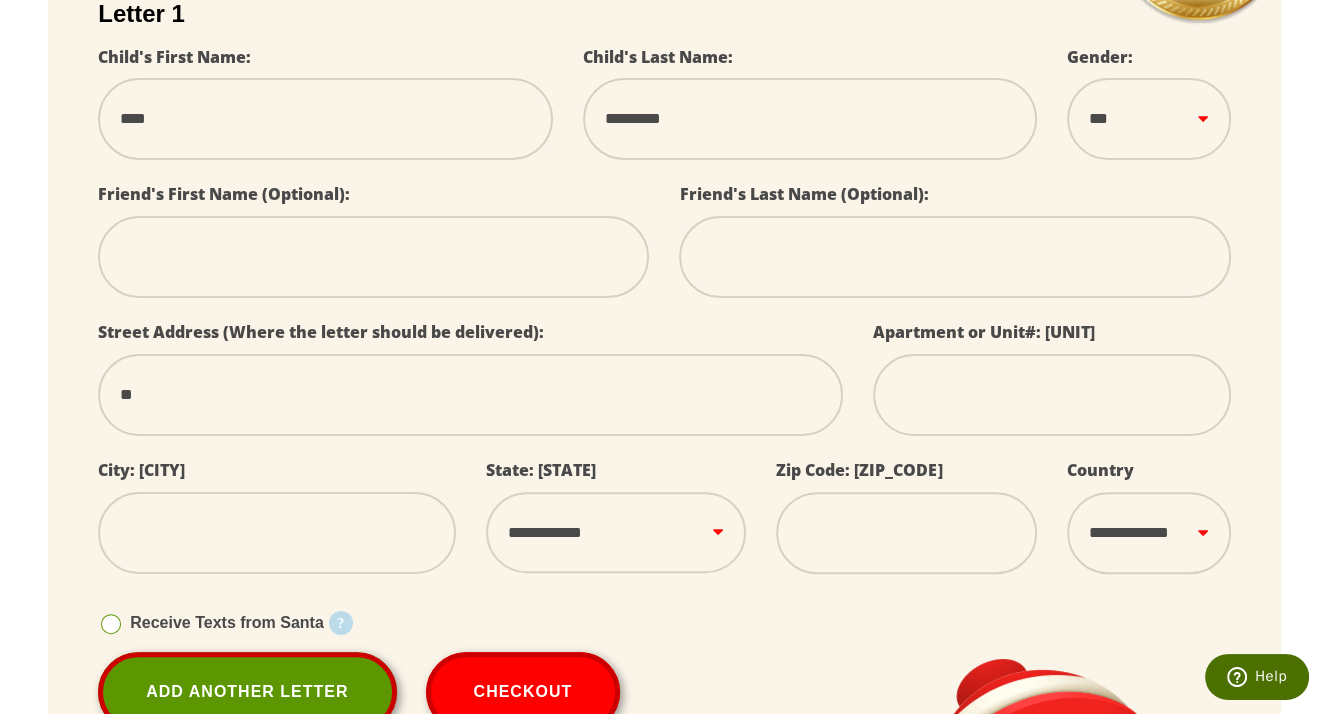 type on "***" 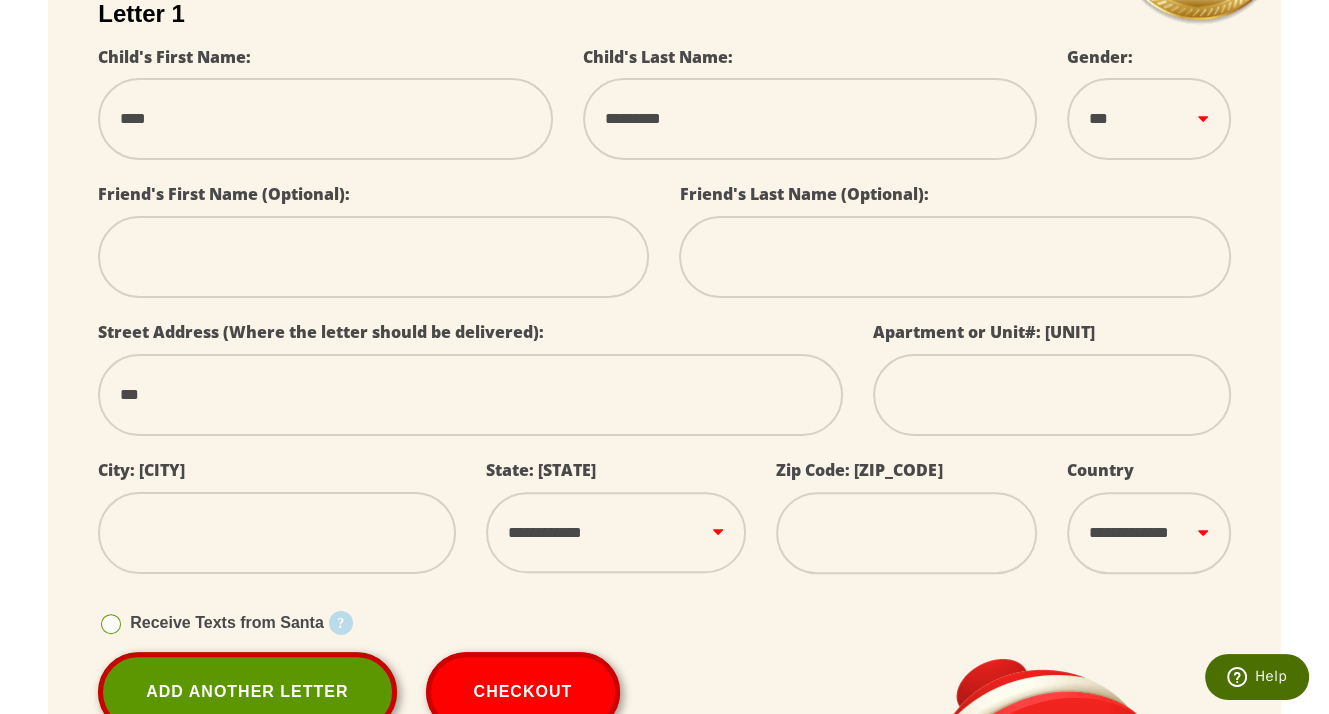 type on "***" 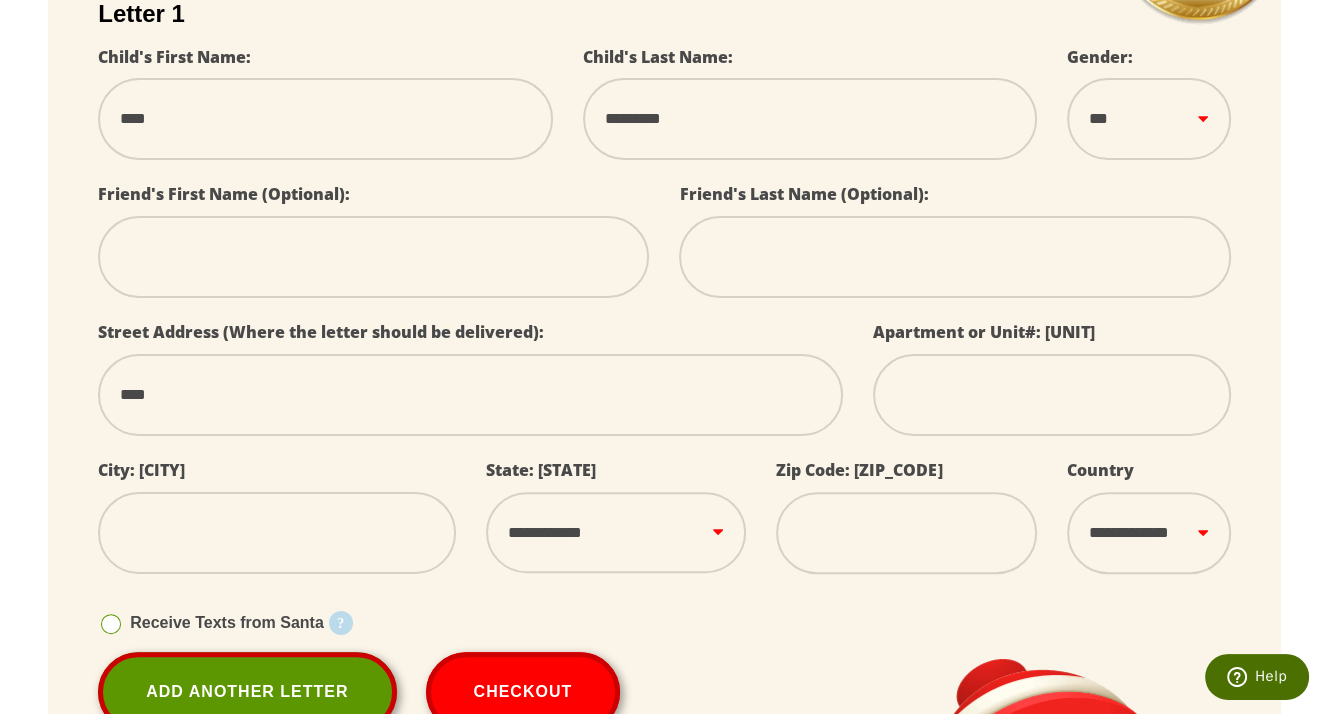 select 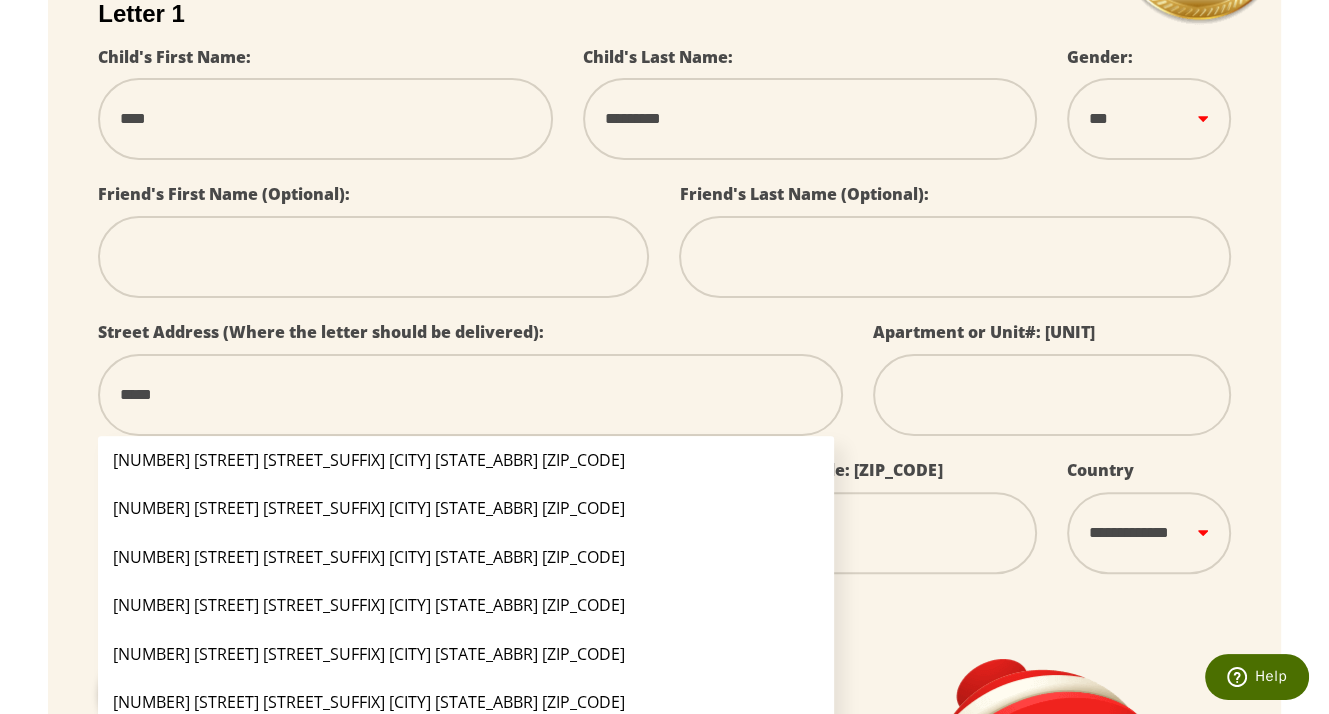 type on "******" 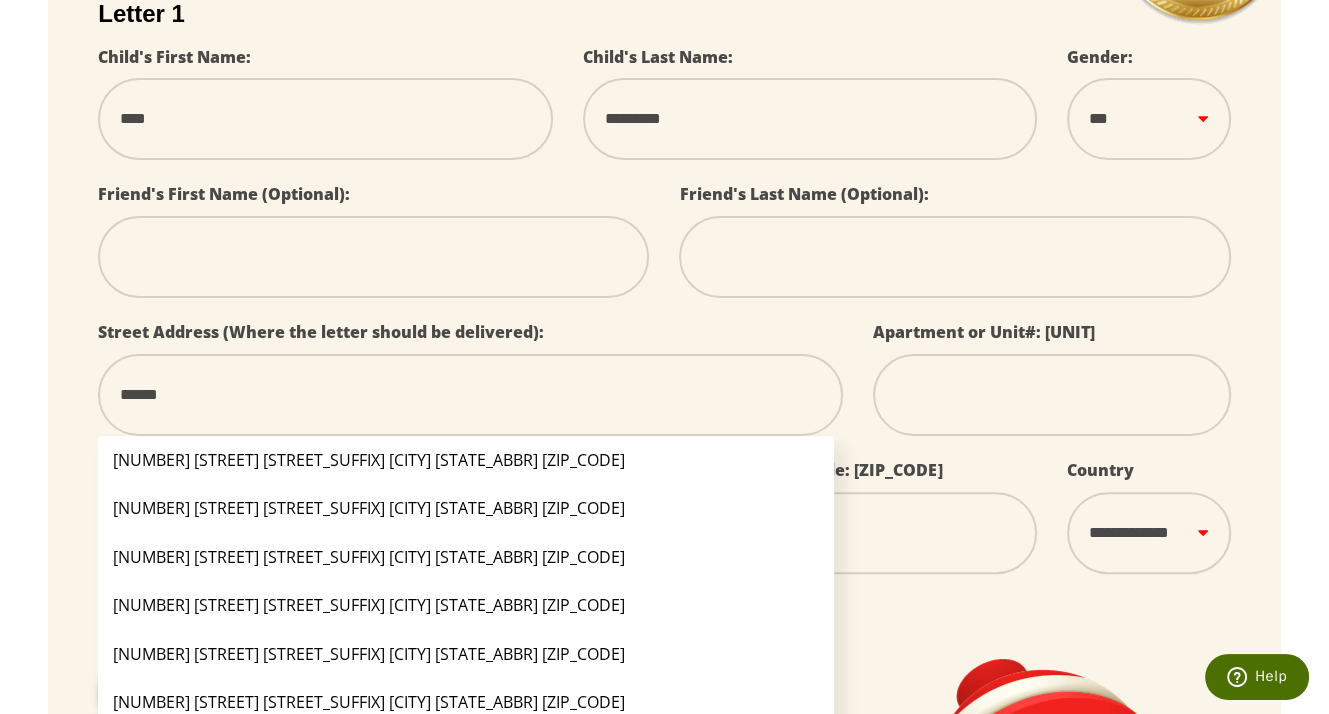select 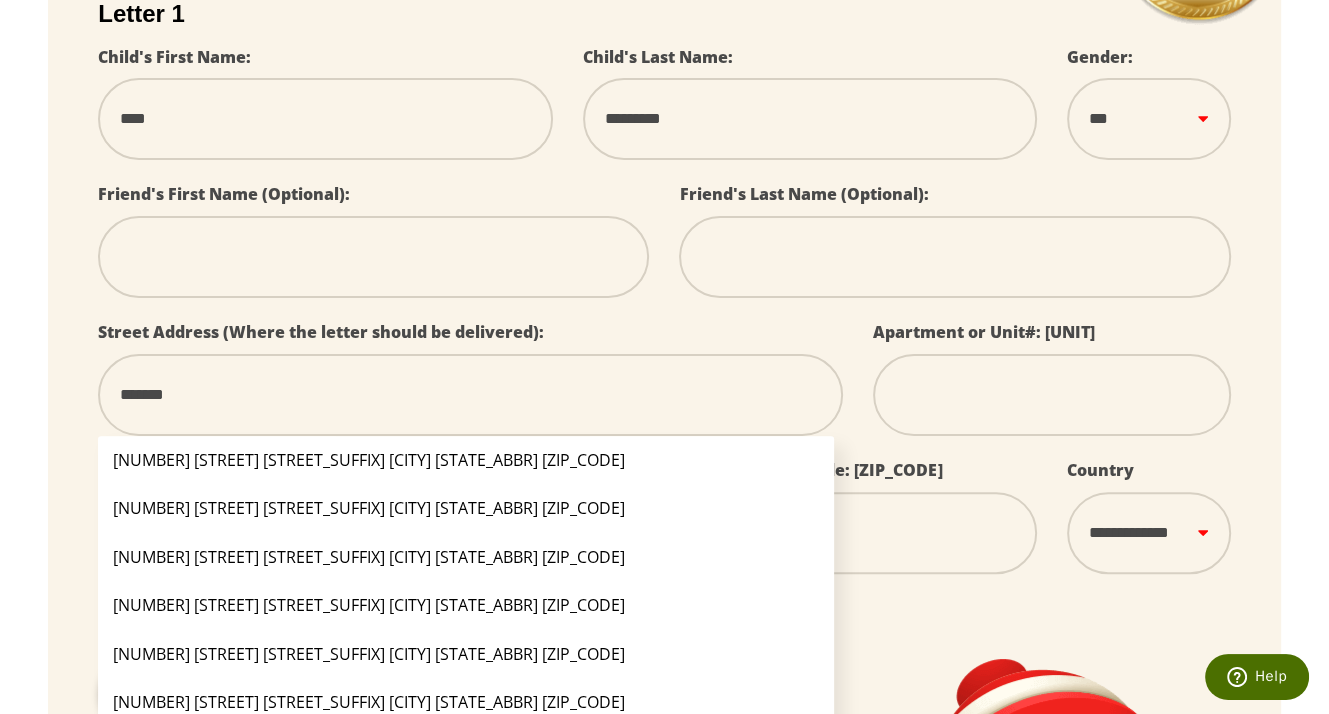 type on "********" 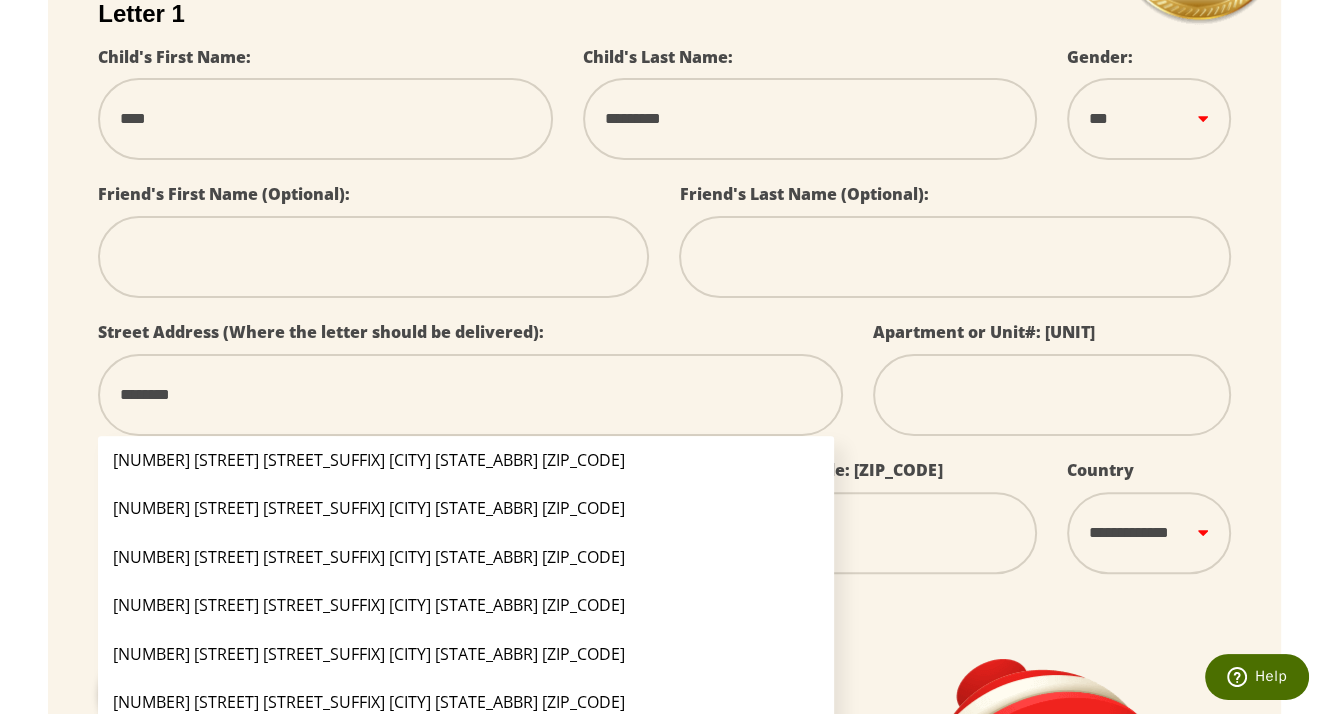 type on "*********" 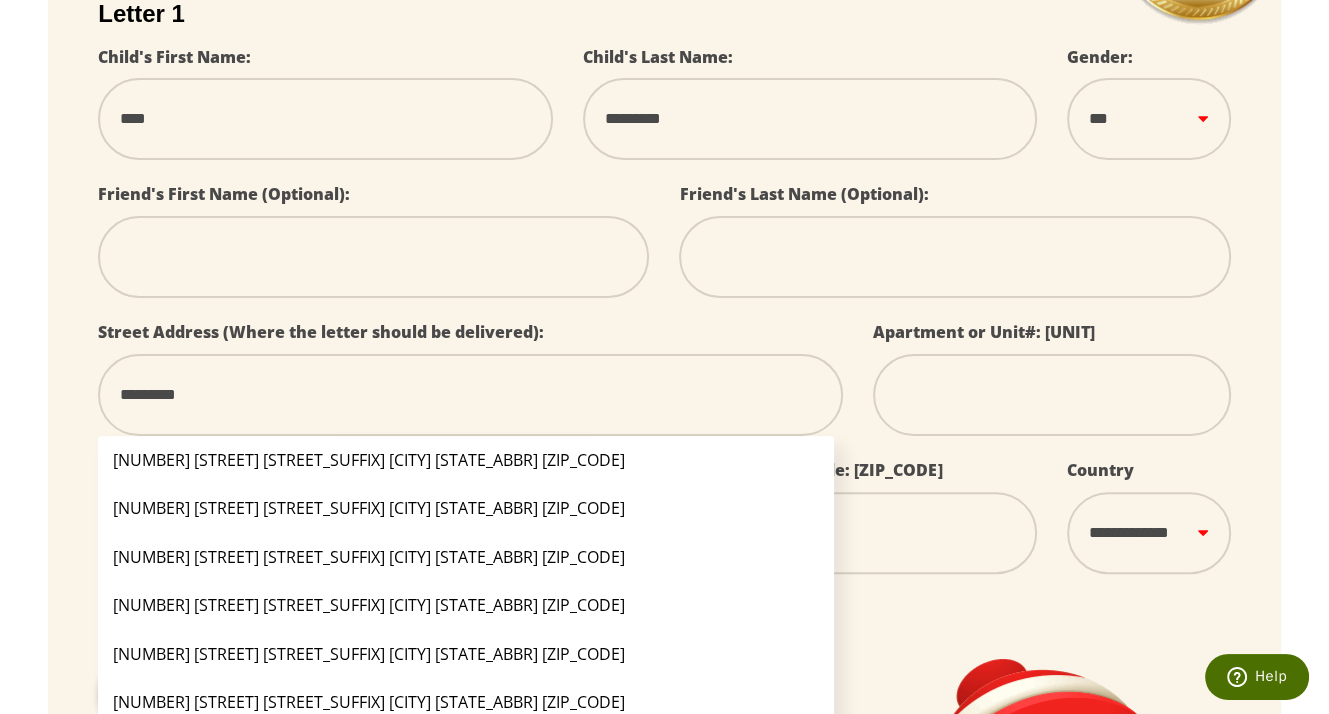 type on "*********" 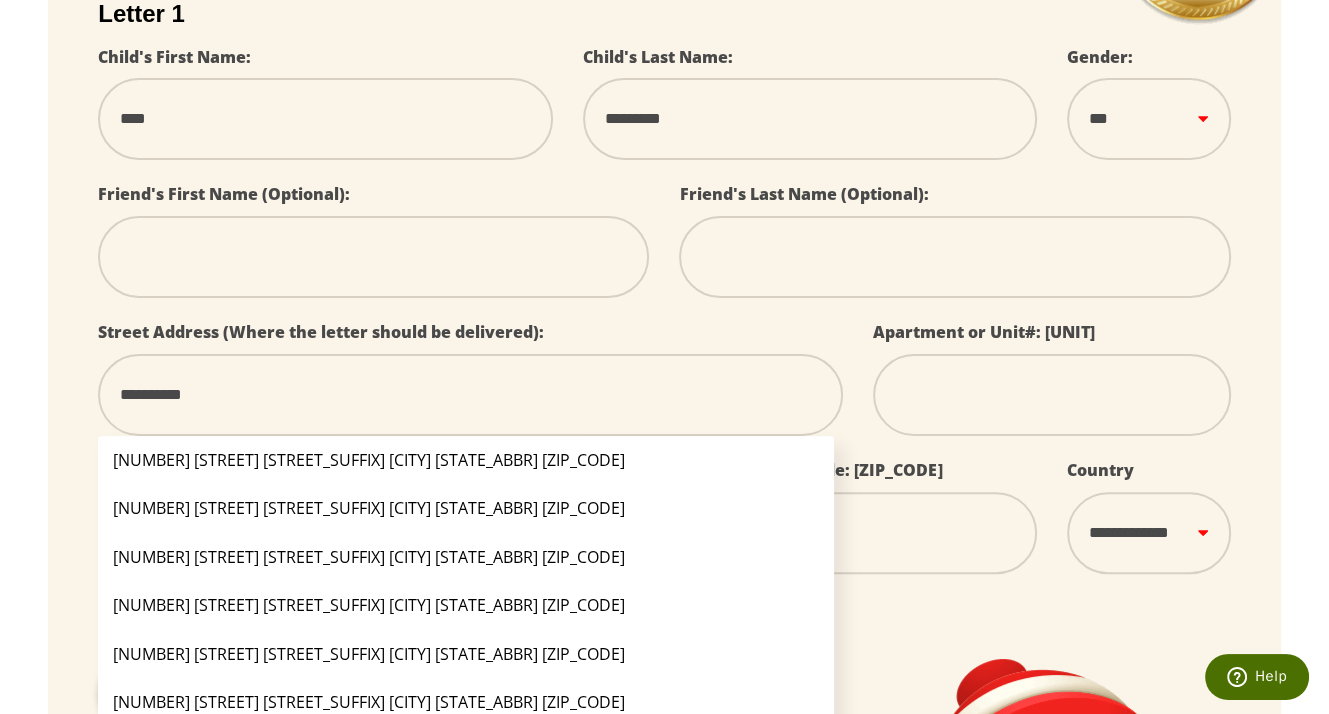 type on "**********" 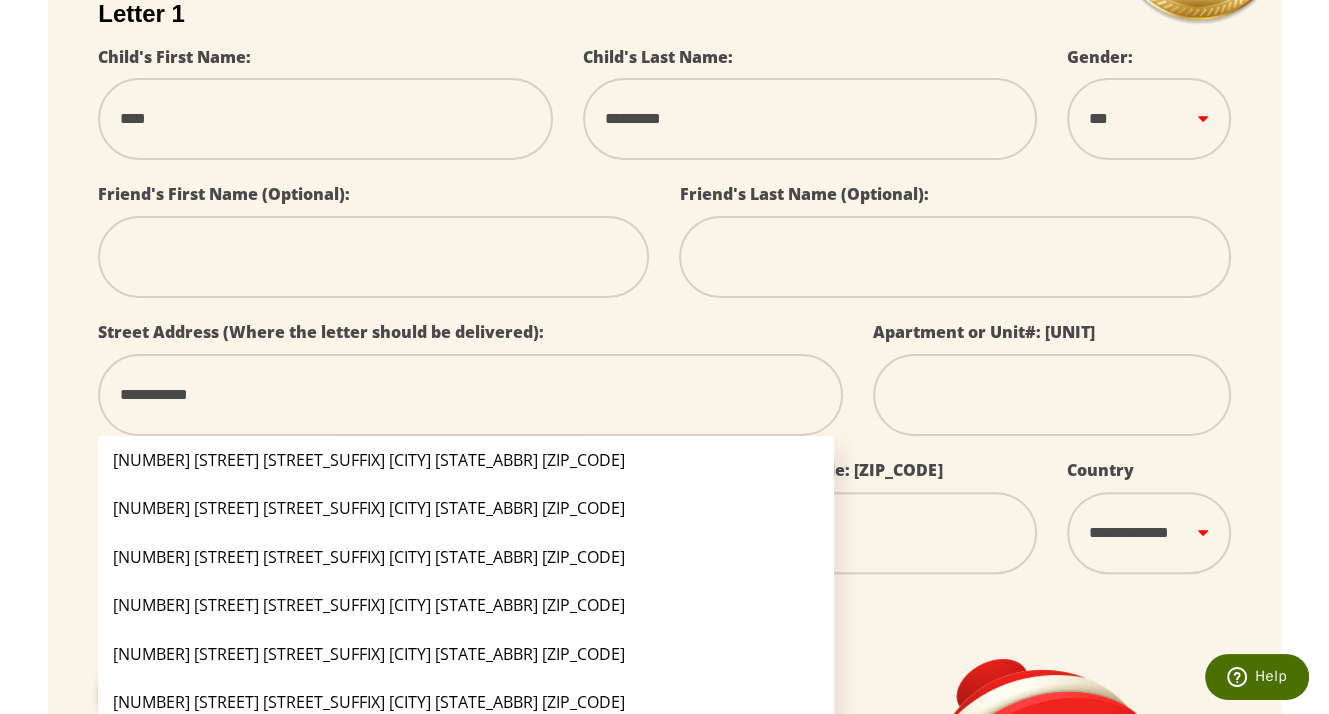 select 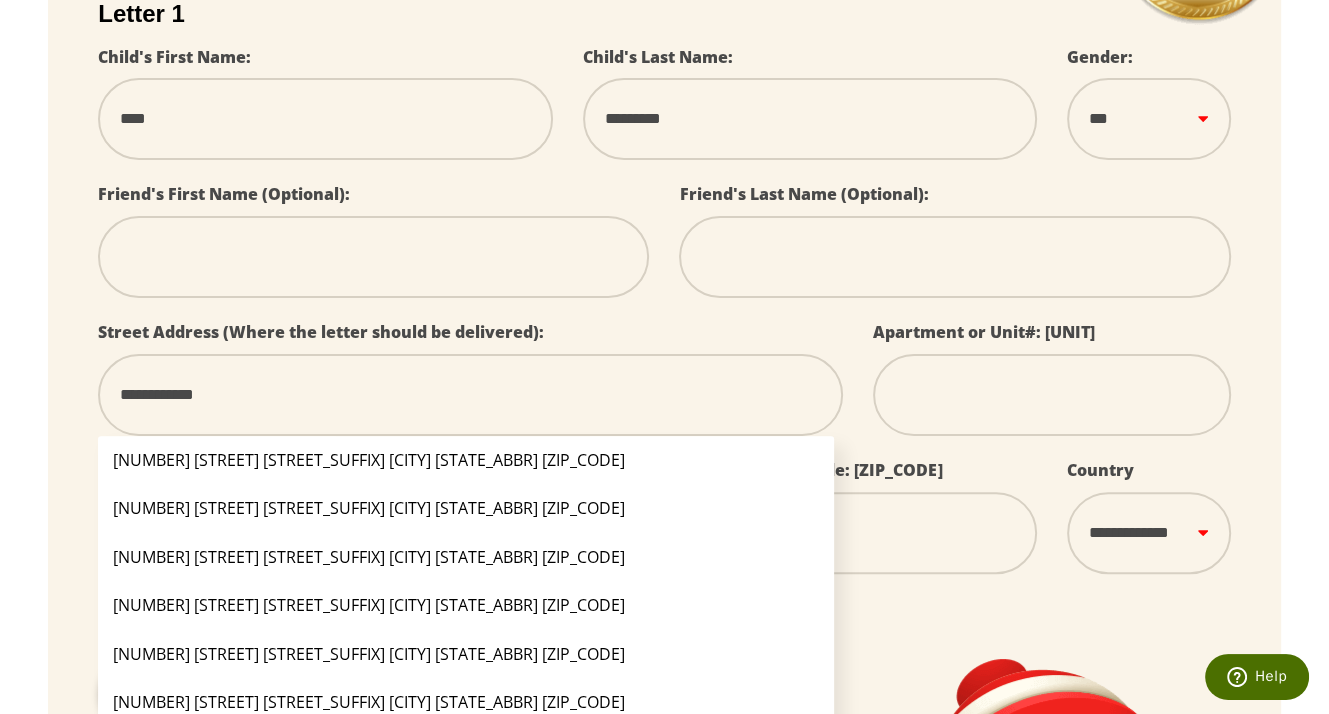 type on "**********" 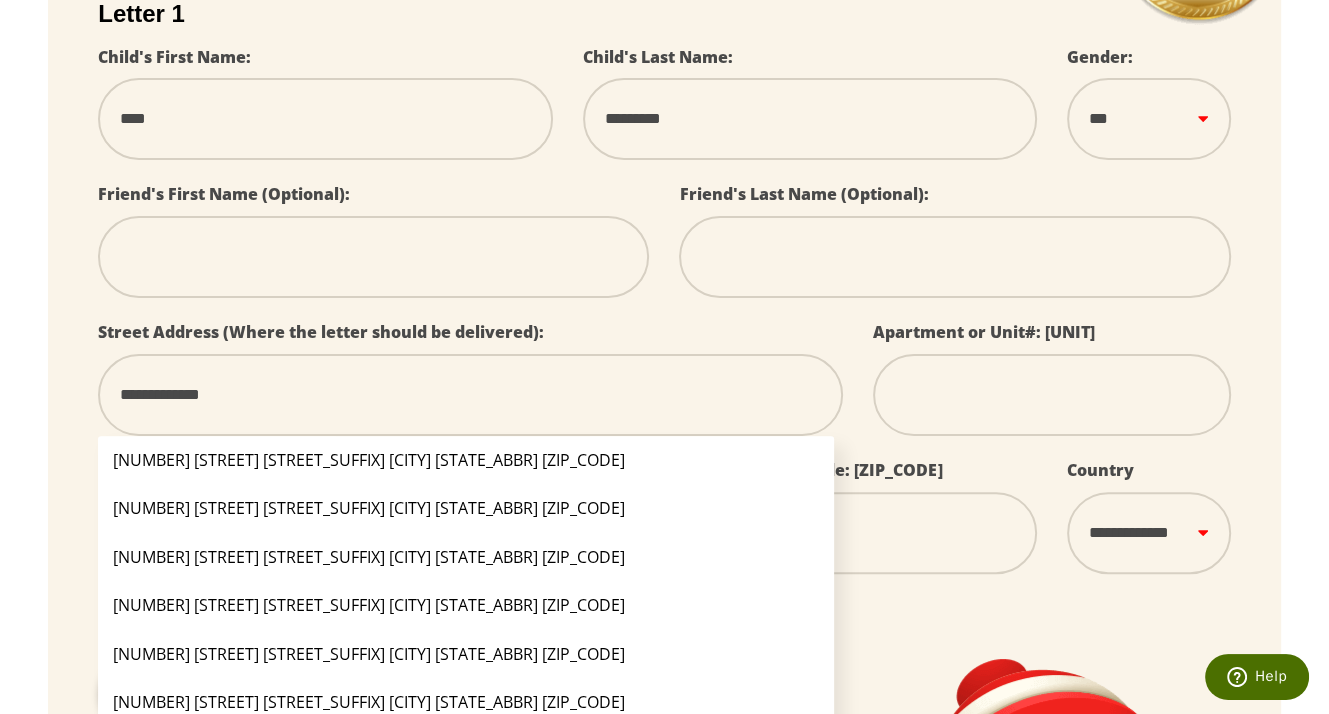 type on "**********" 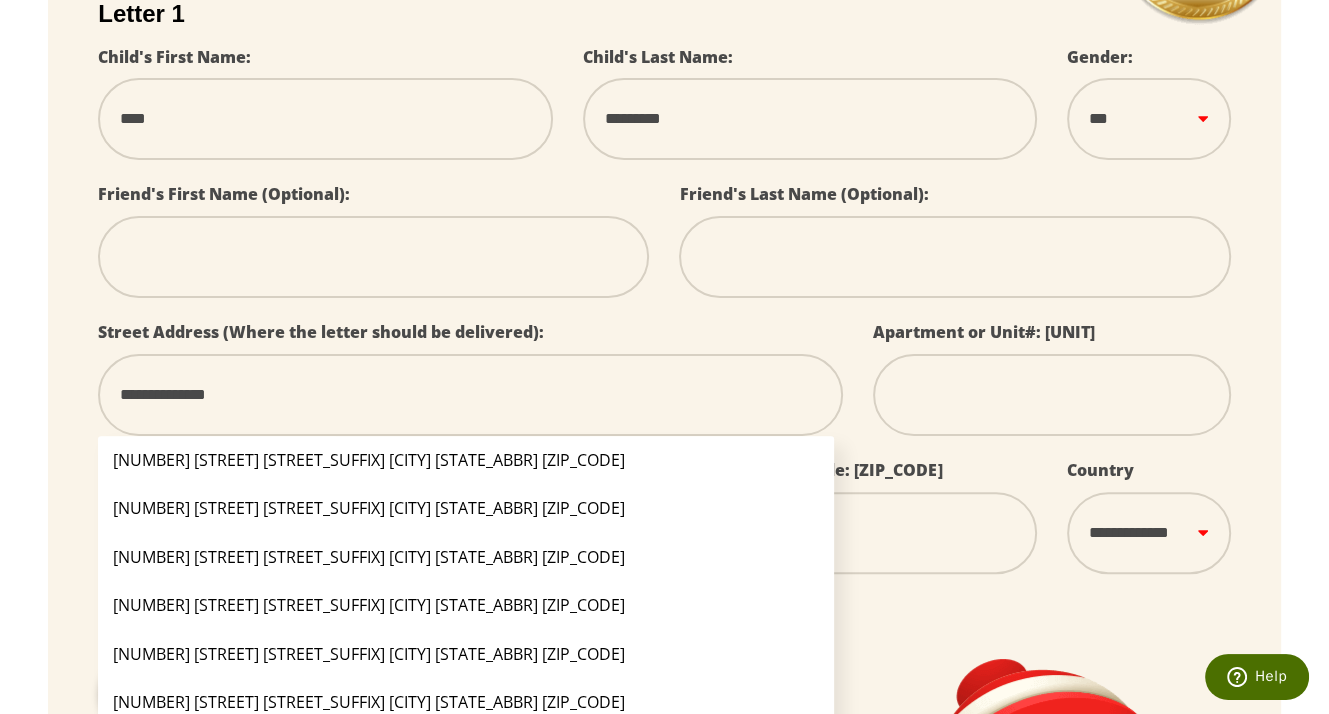 type on "**********" 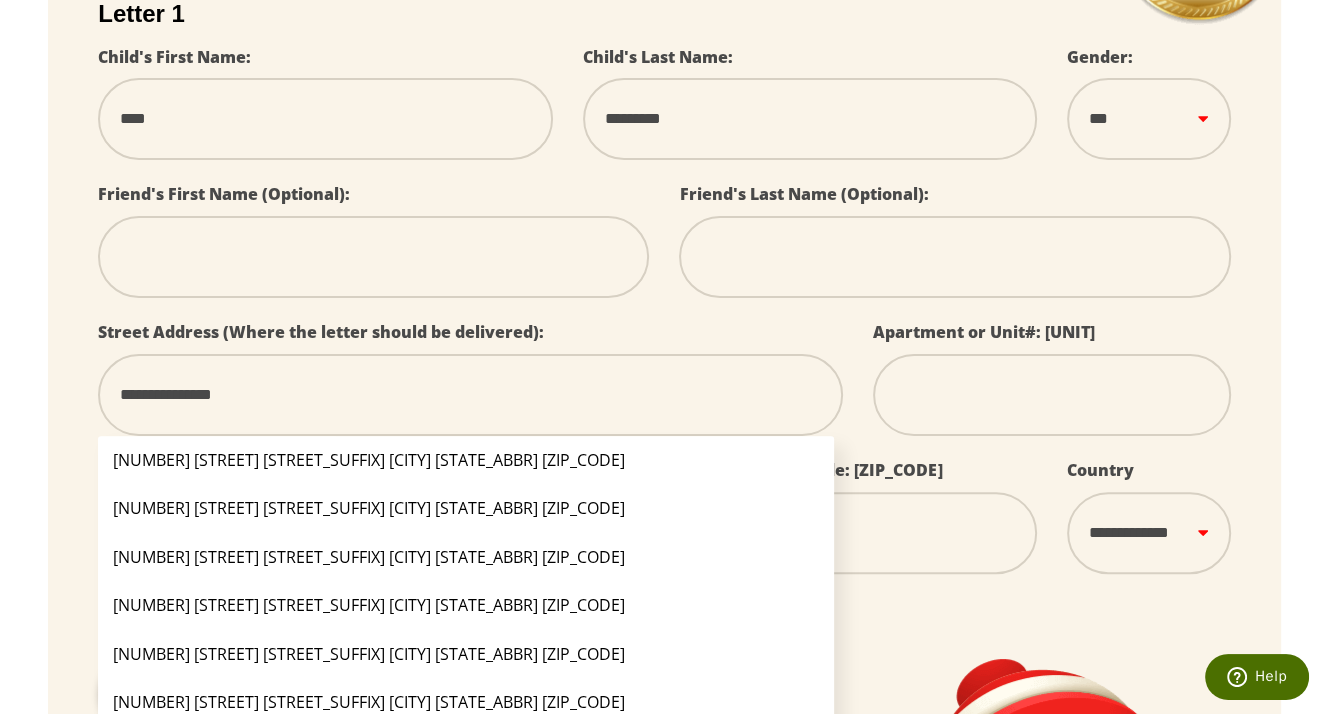 type on "**********" 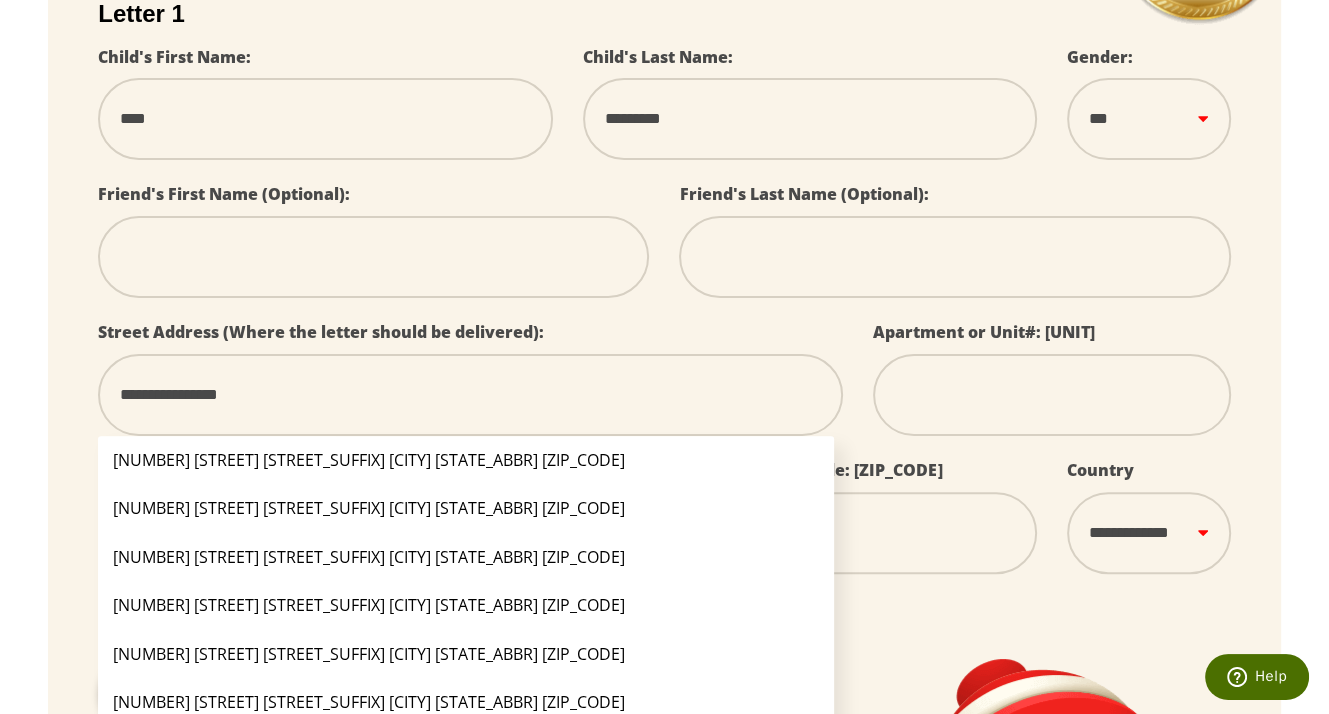 select 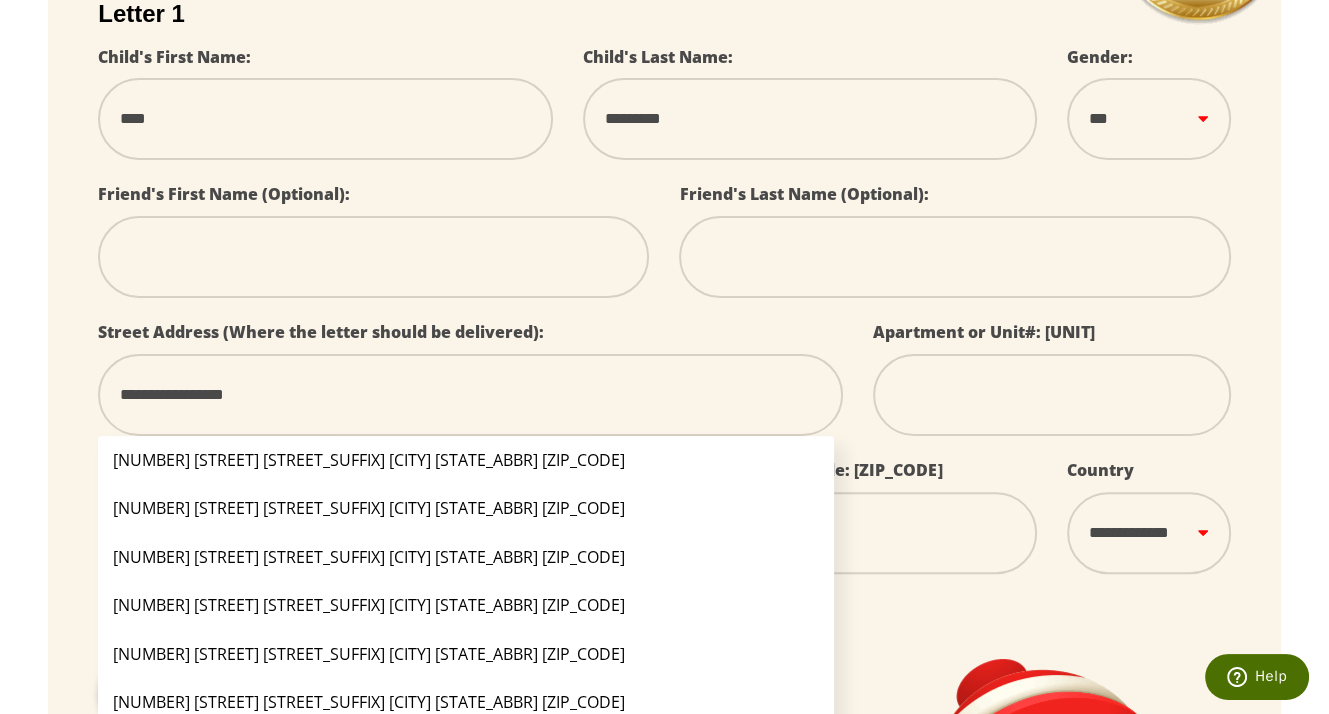 type on "**********" 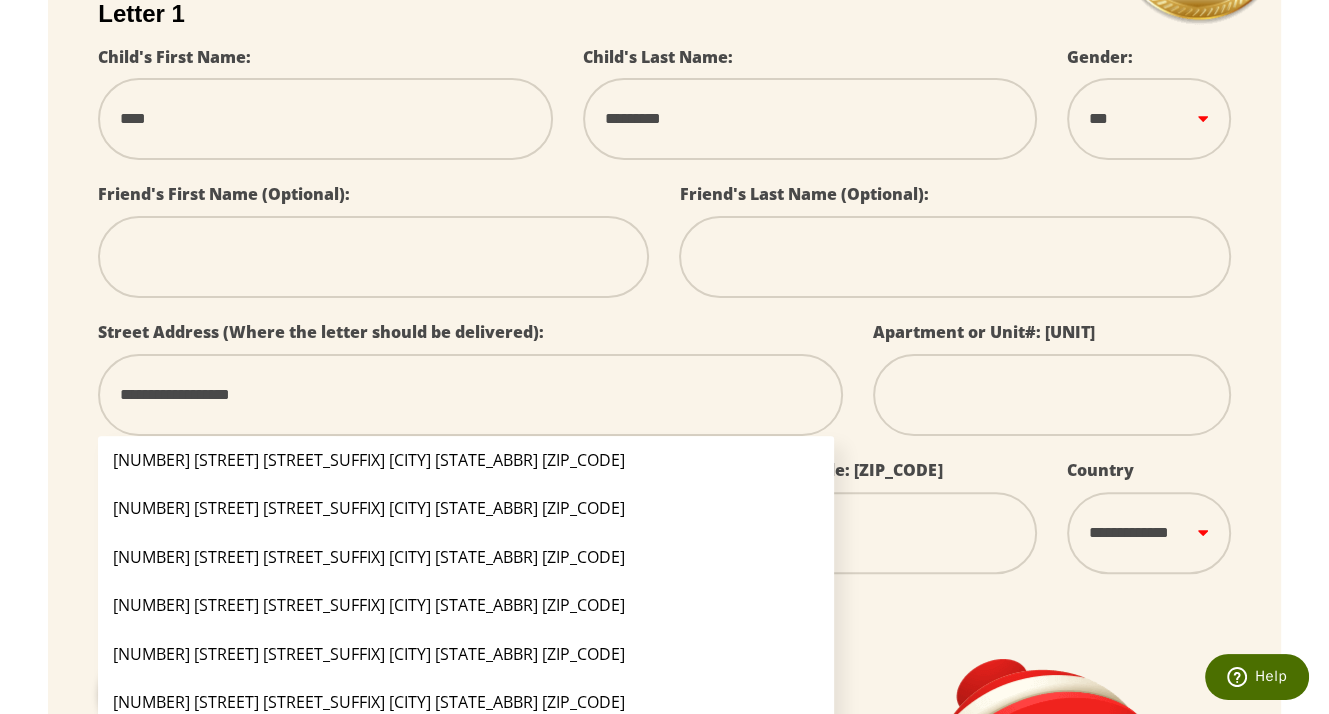 type on "**********" 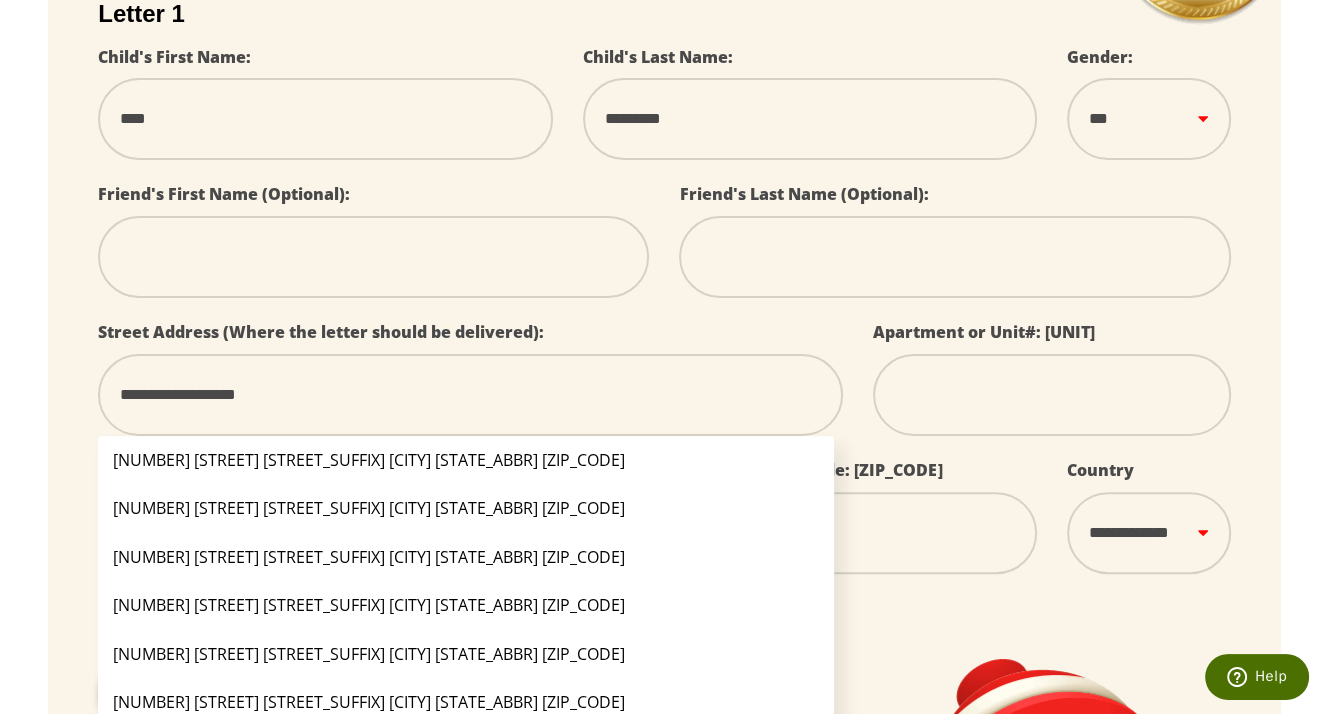 type on "**********" 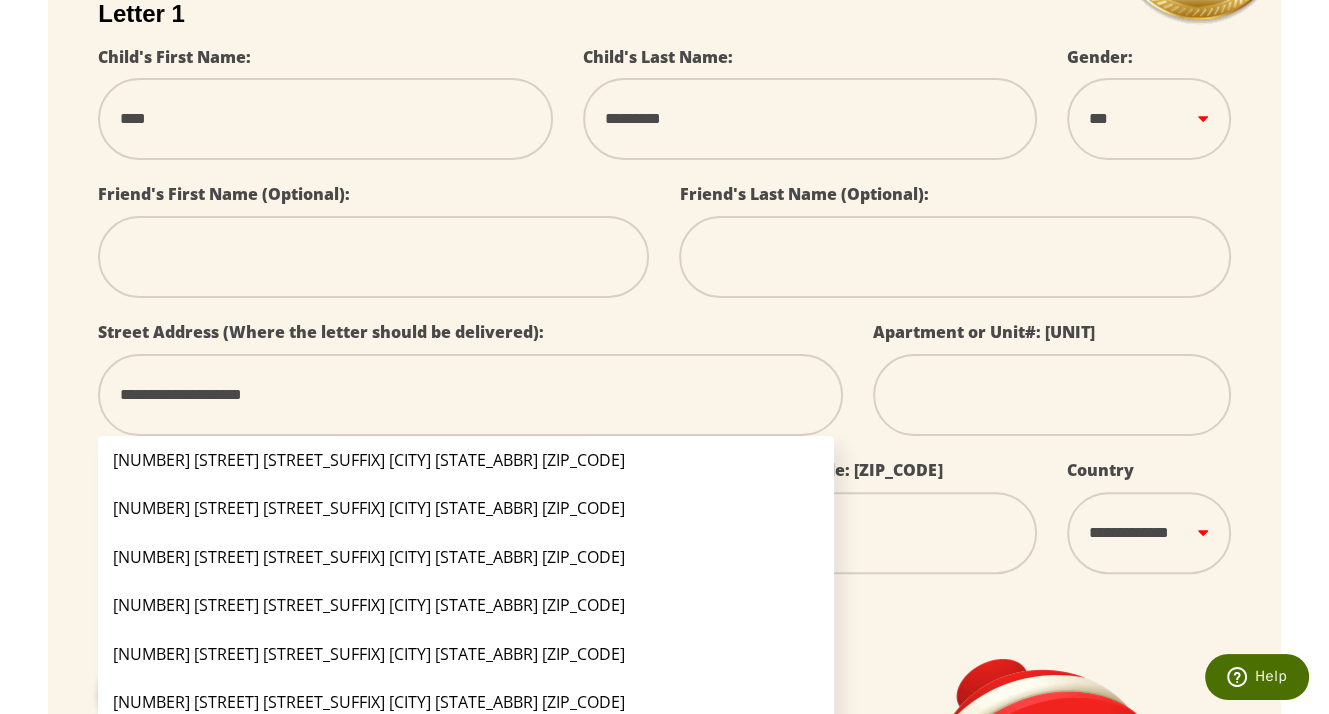 type on "**********" 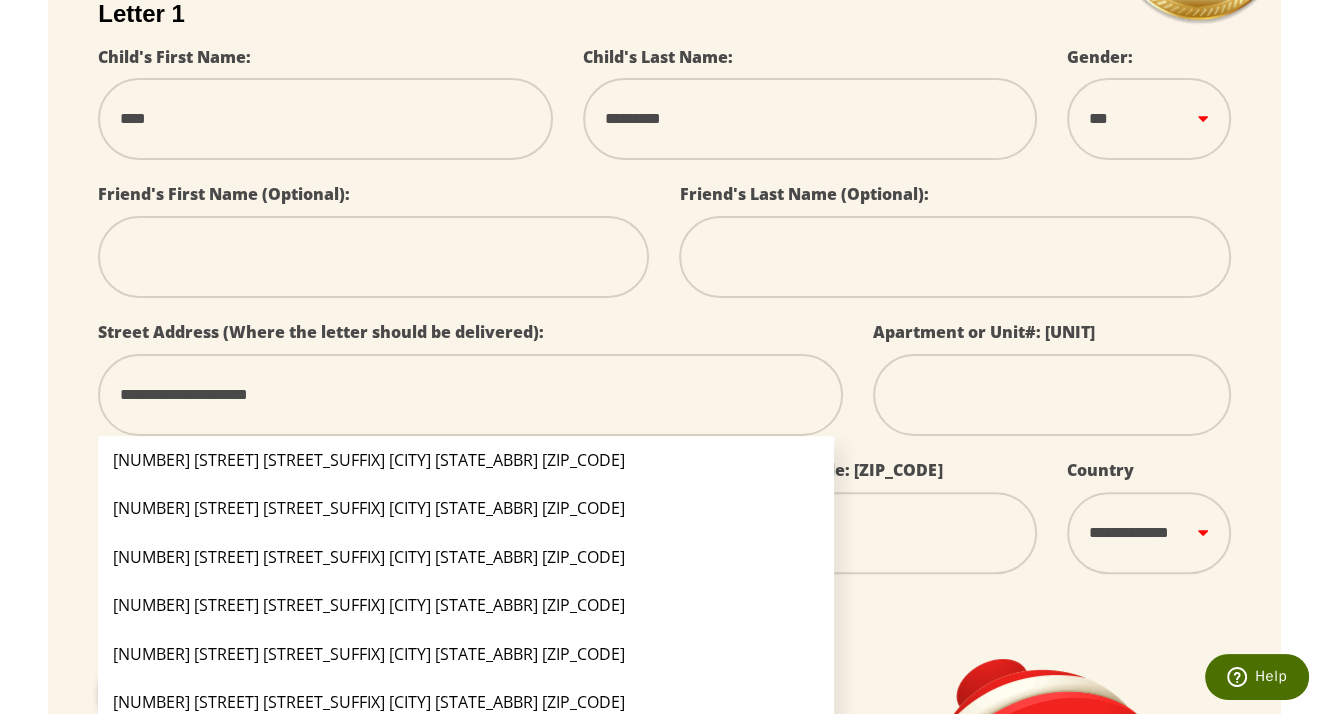 type on "**********" 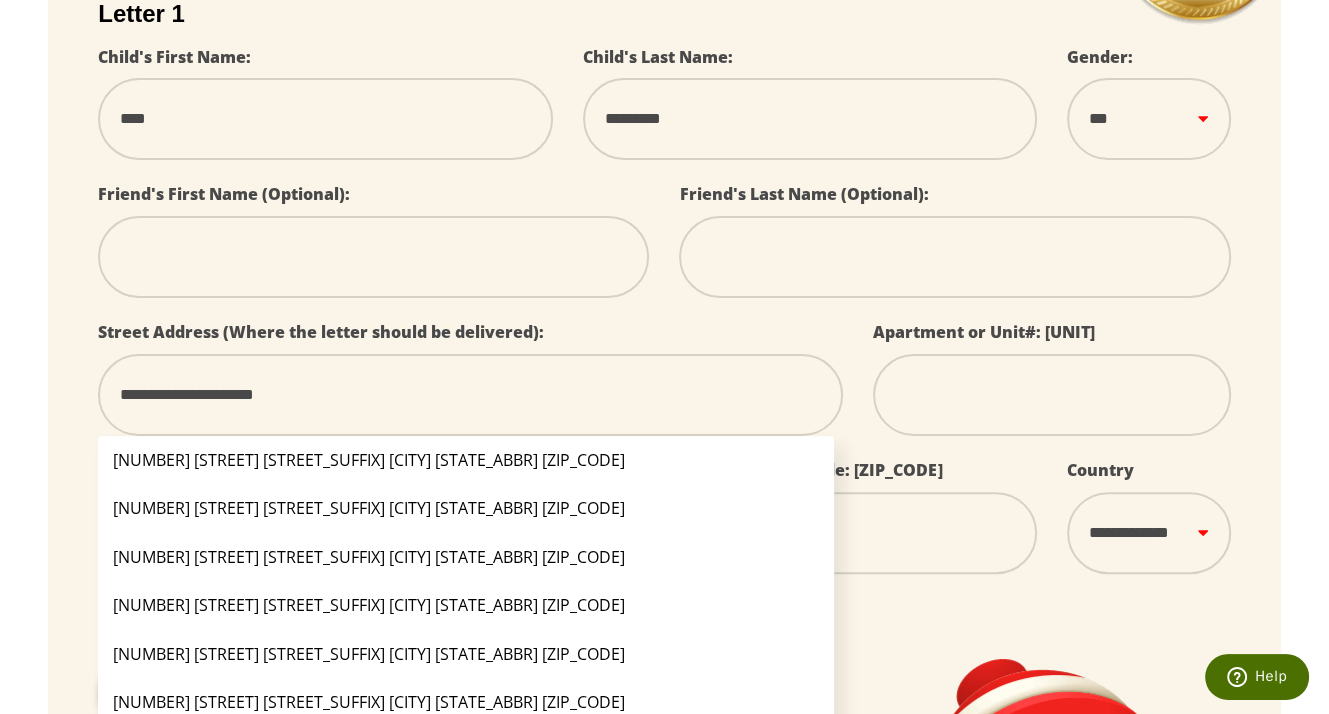 select 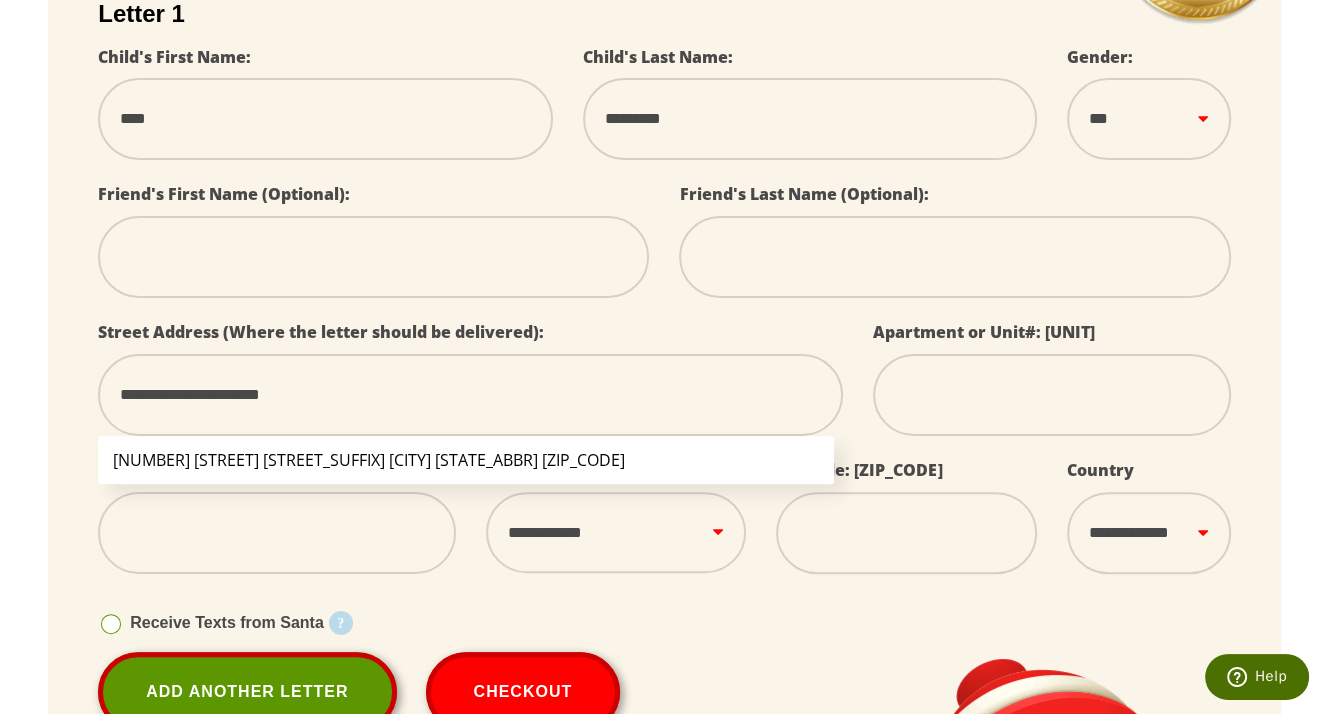 type on "**********" 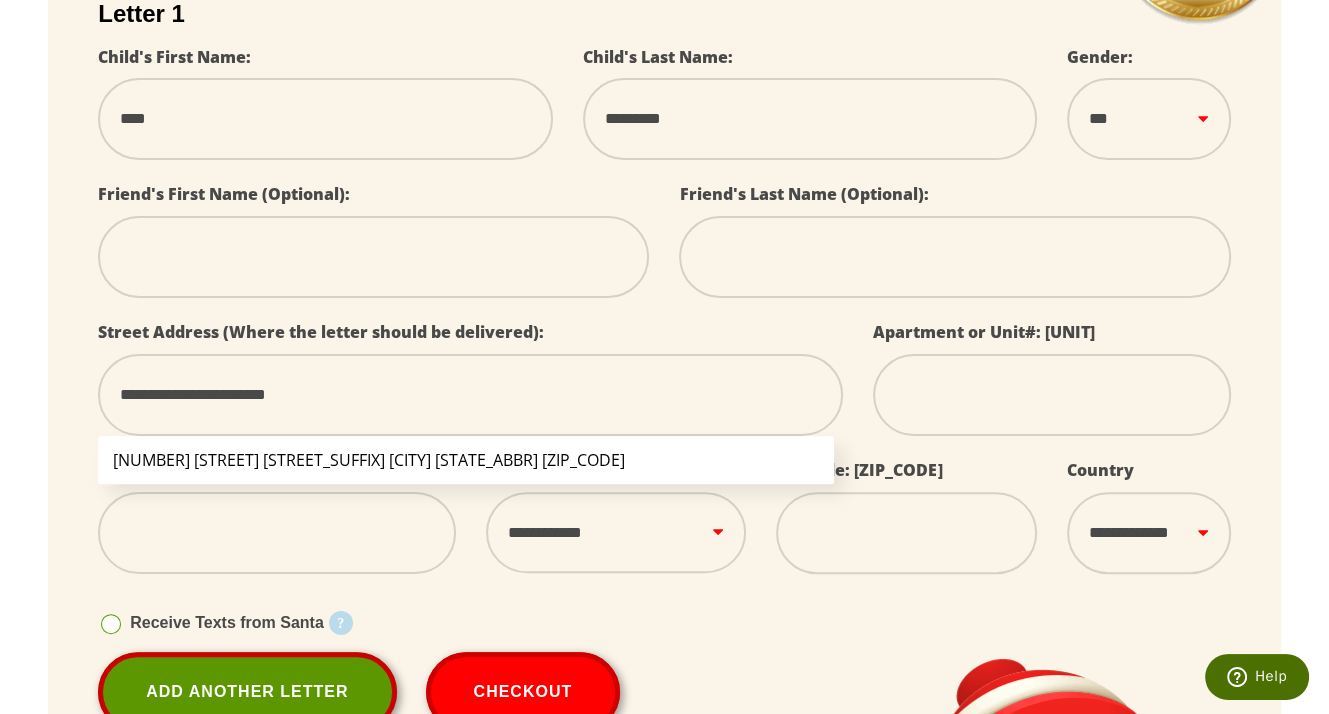 type on "**********" 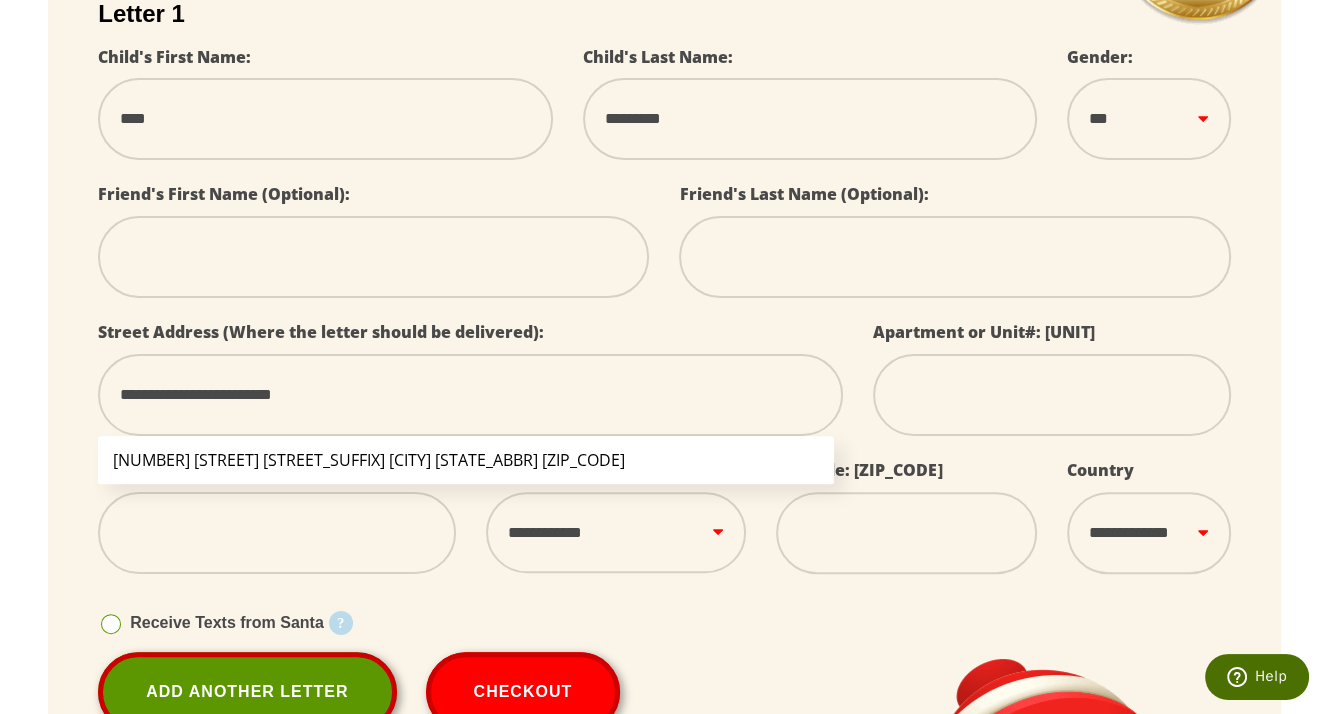 type on "**********" 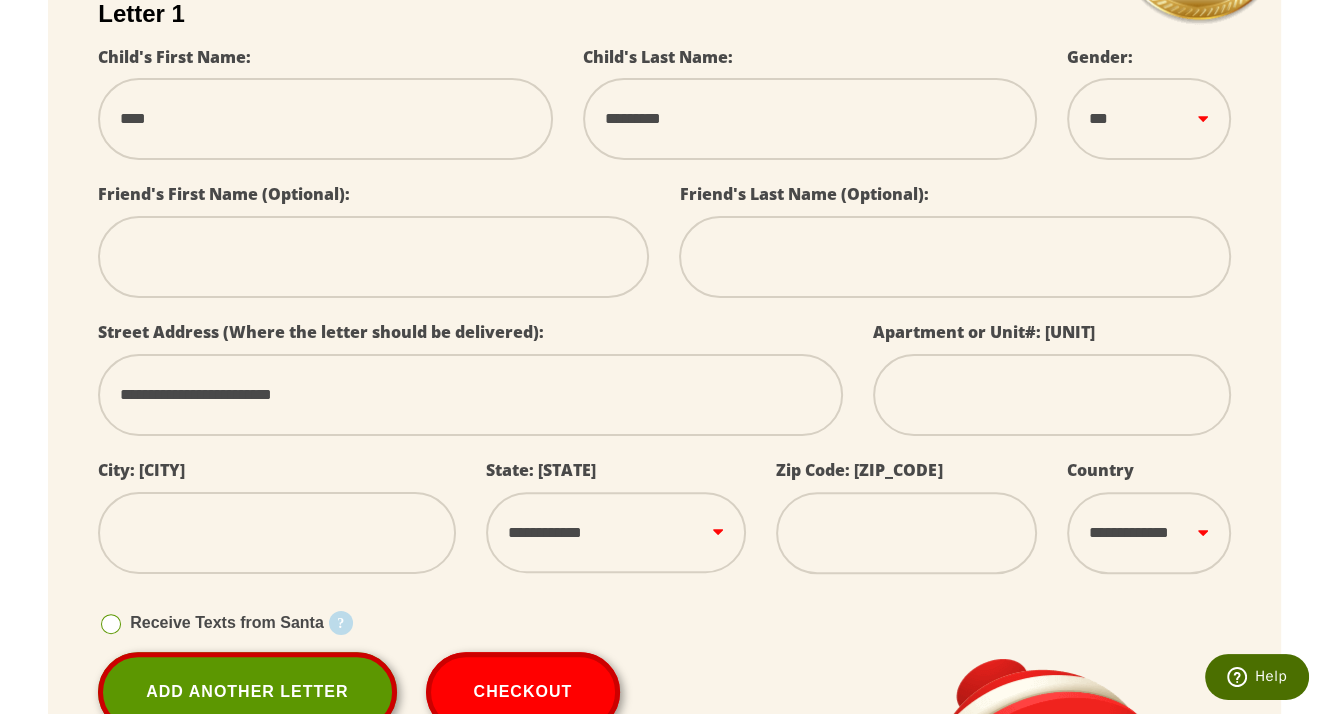 click at bounding box center (277, 533) 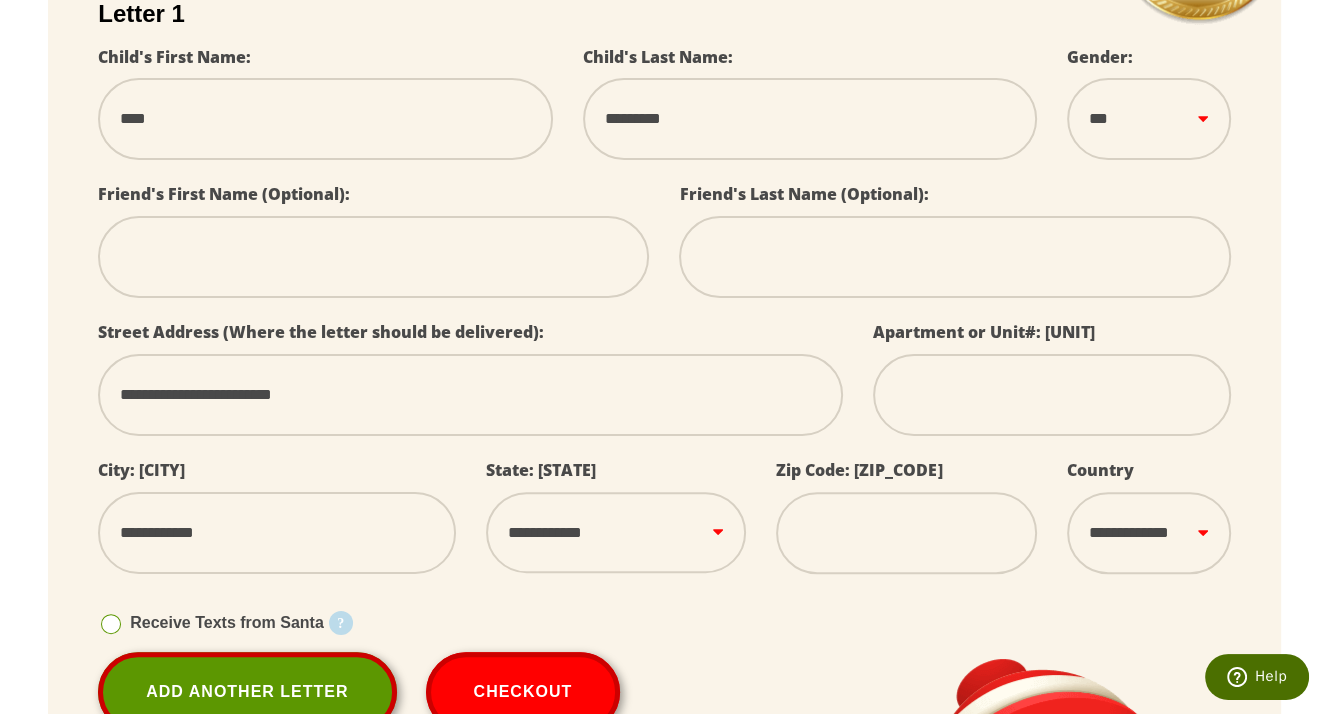 type on "******" 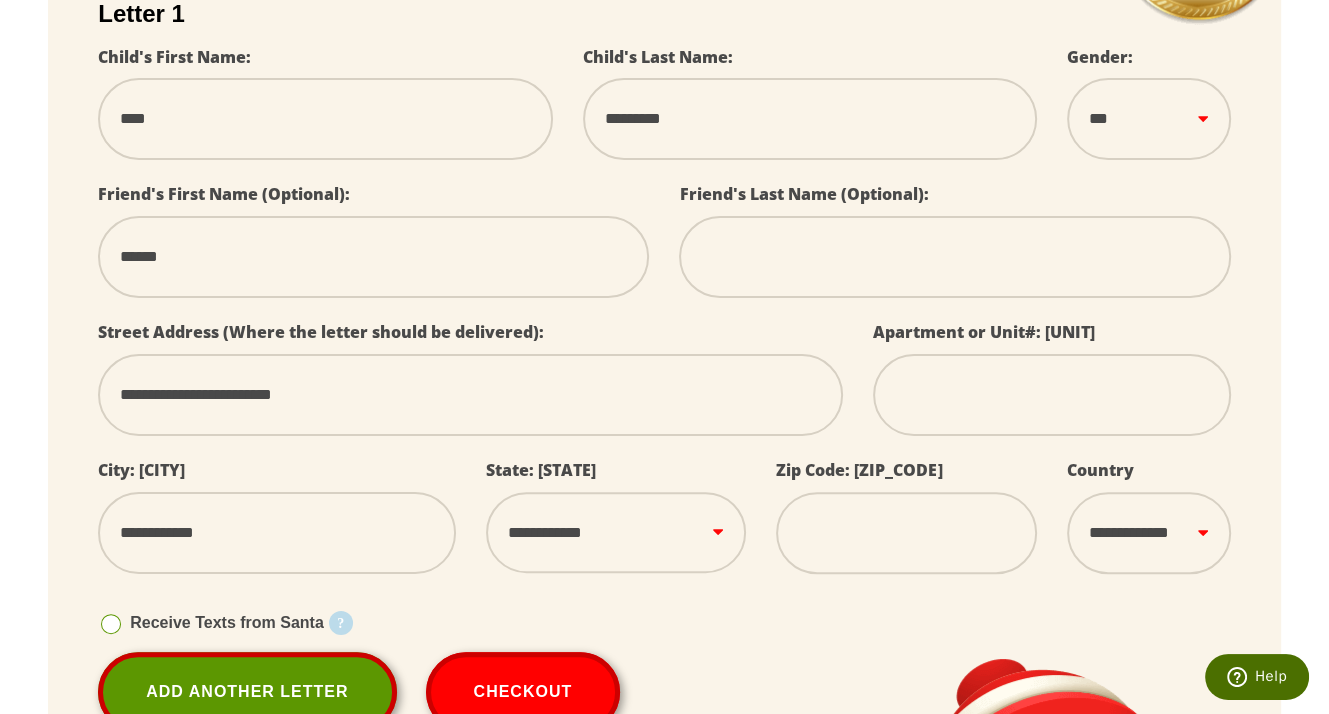type on "*******" 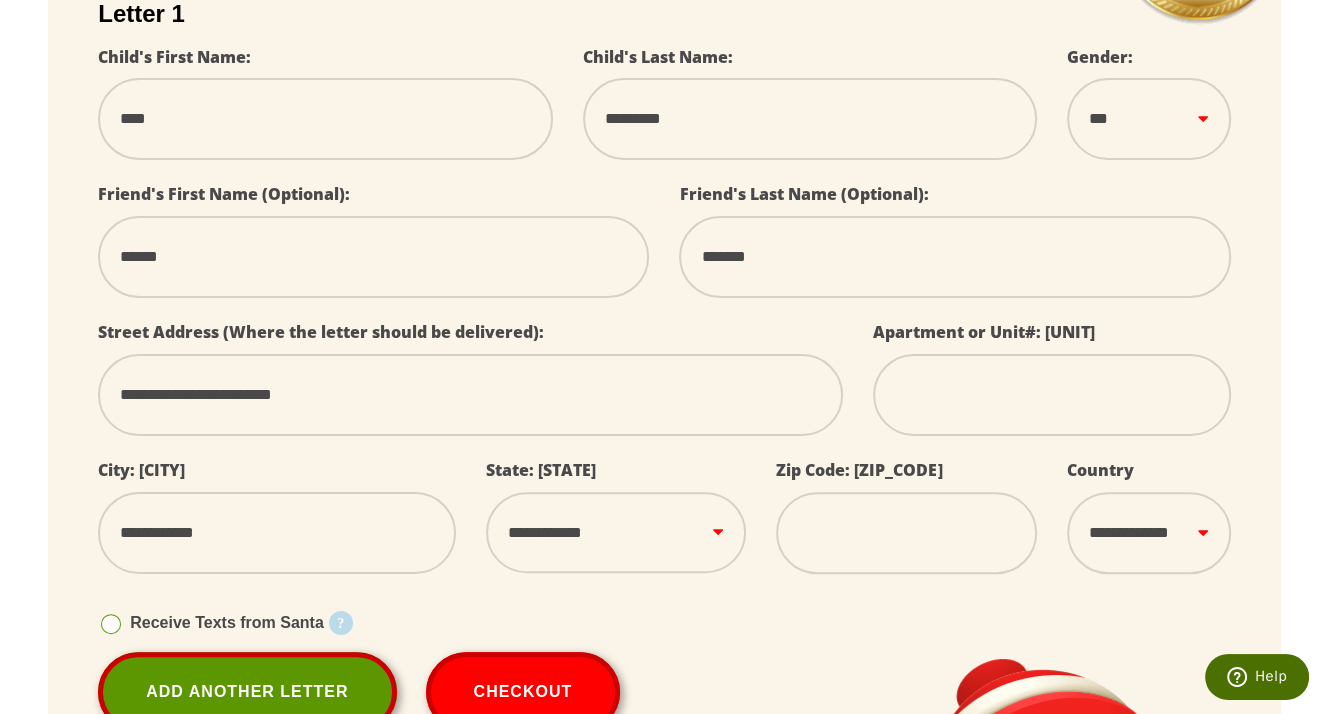 select on "**" 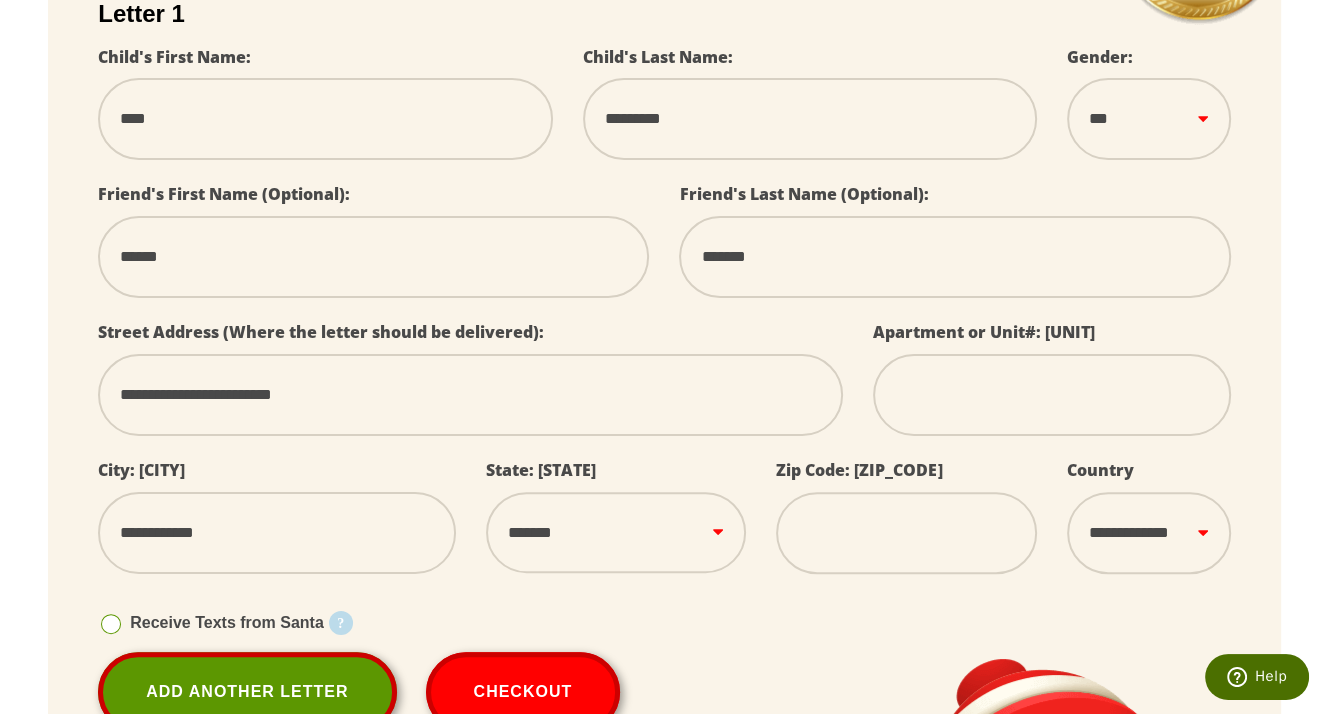type on "*****" 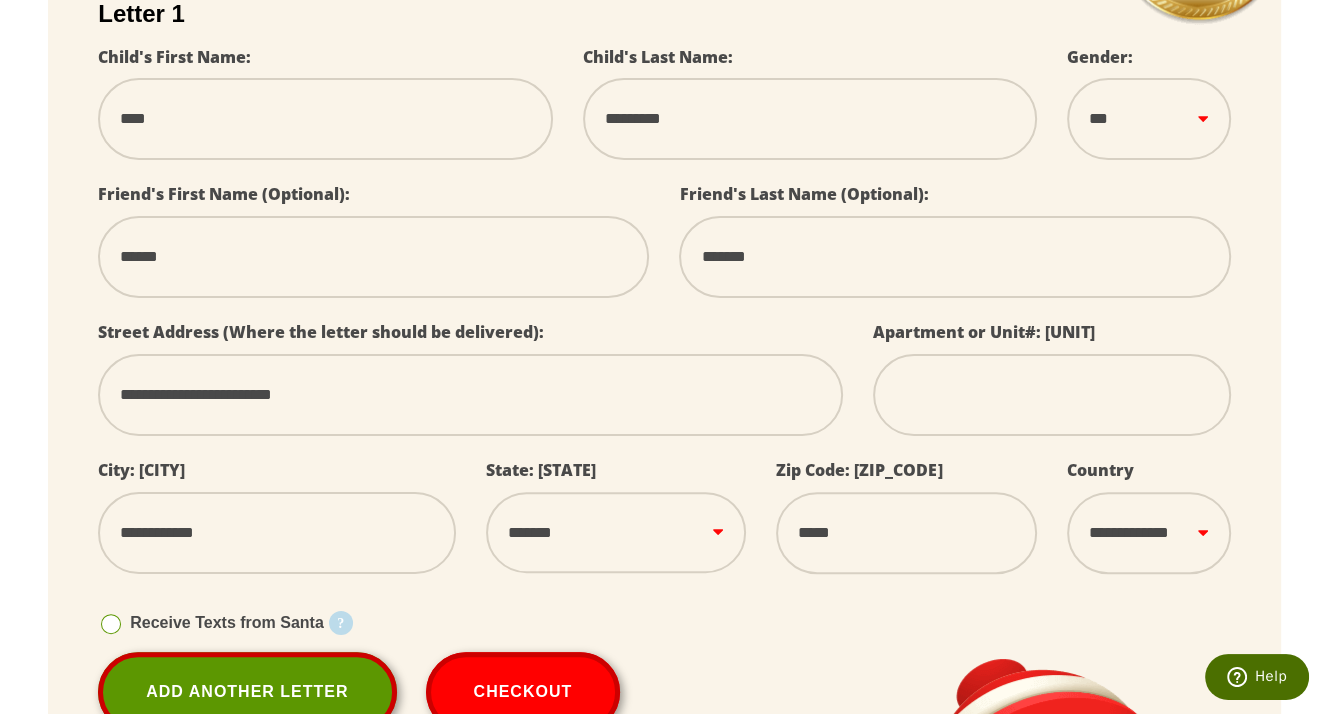 click on "**********" at bounding box center [470, 395] 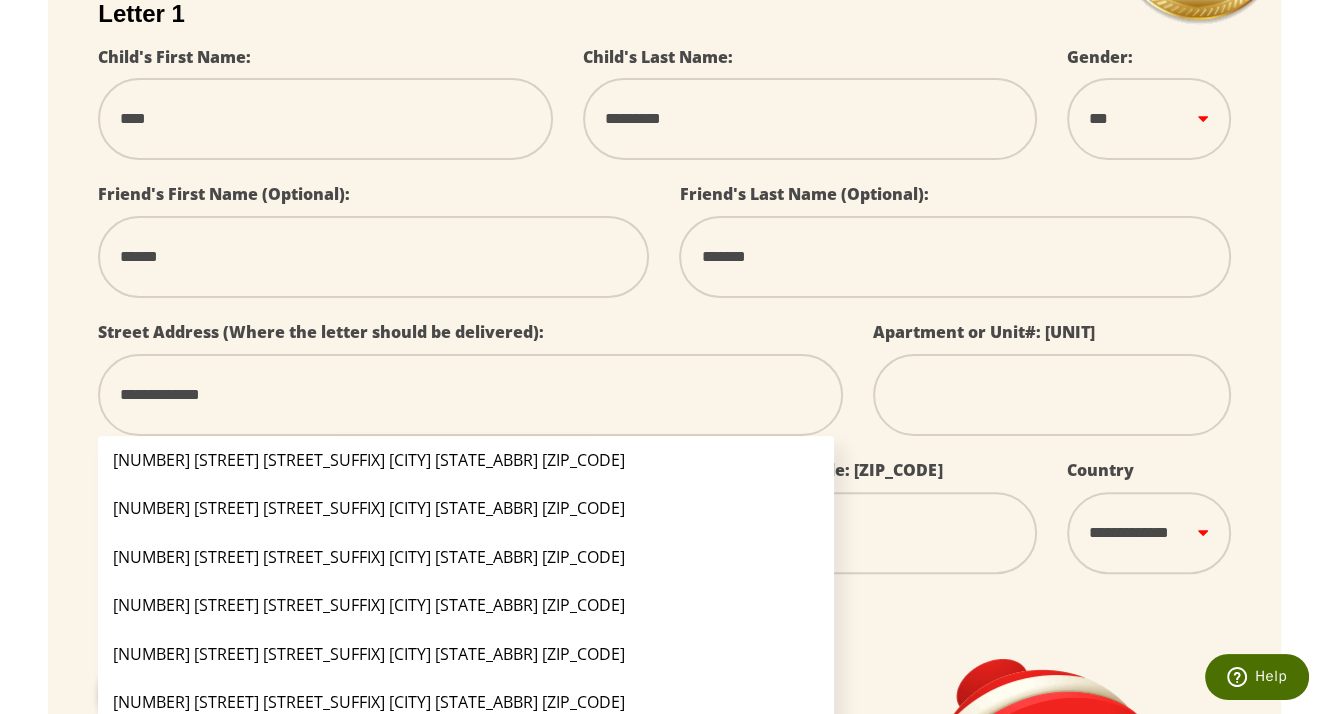 click on "[NUMBER] [STREET] [STREET_SUFFIX] [CITY]
[STATE_ABBR] [ZIP_CODE]" at bounding box center [466, 702] 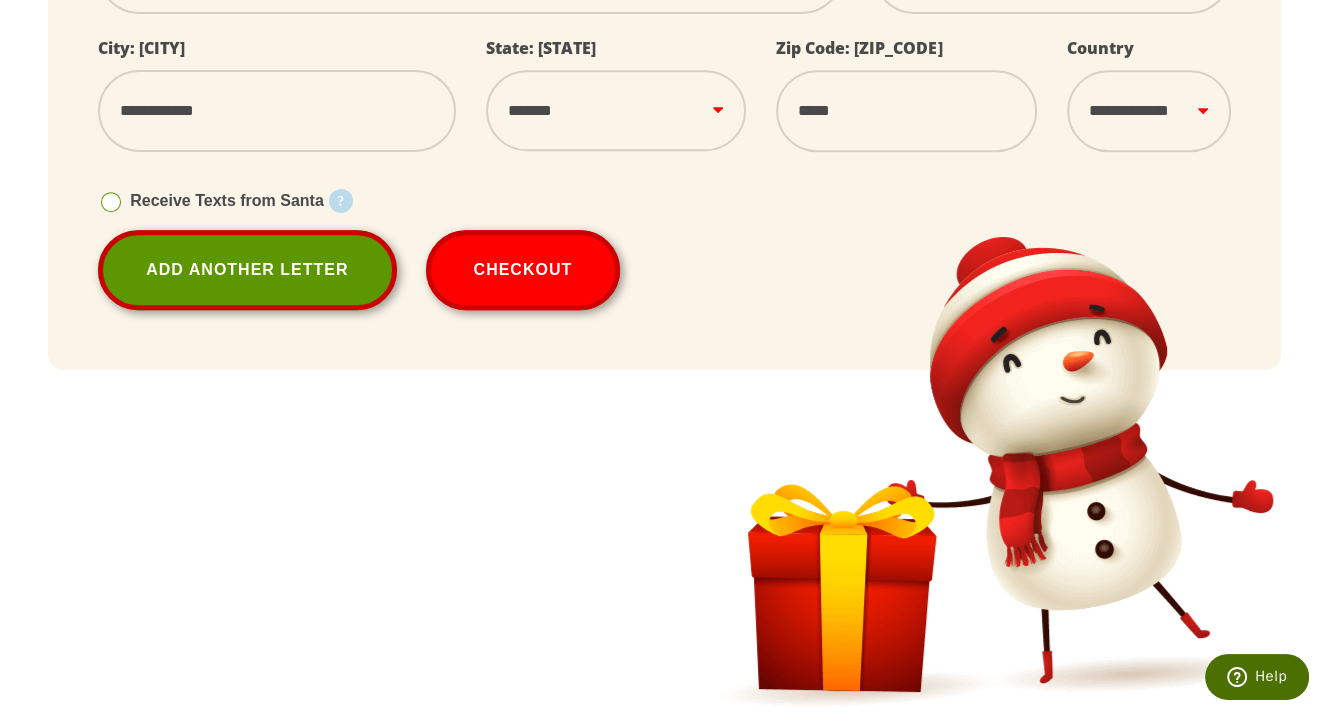 scroll, scrollTop: 1032, scrollLeft: 0, axis: vertical 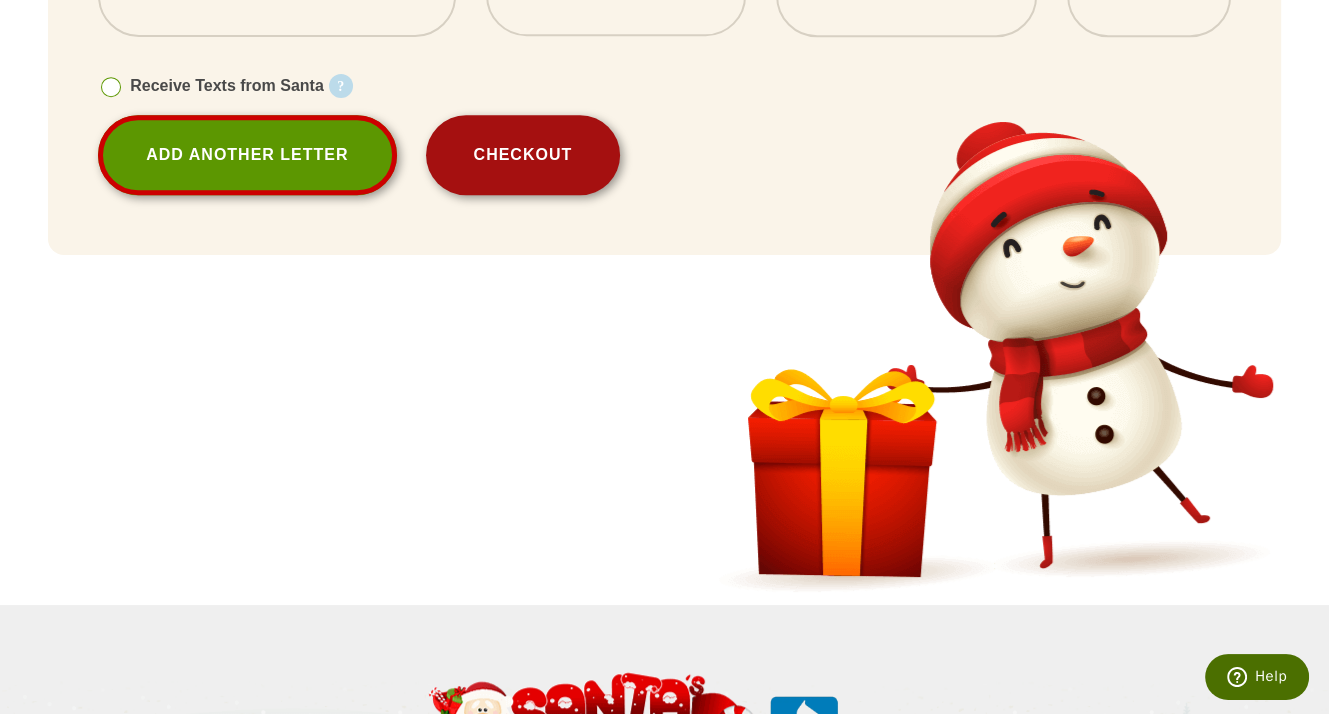 click on "Checkout" at bounding box center [523, 155] 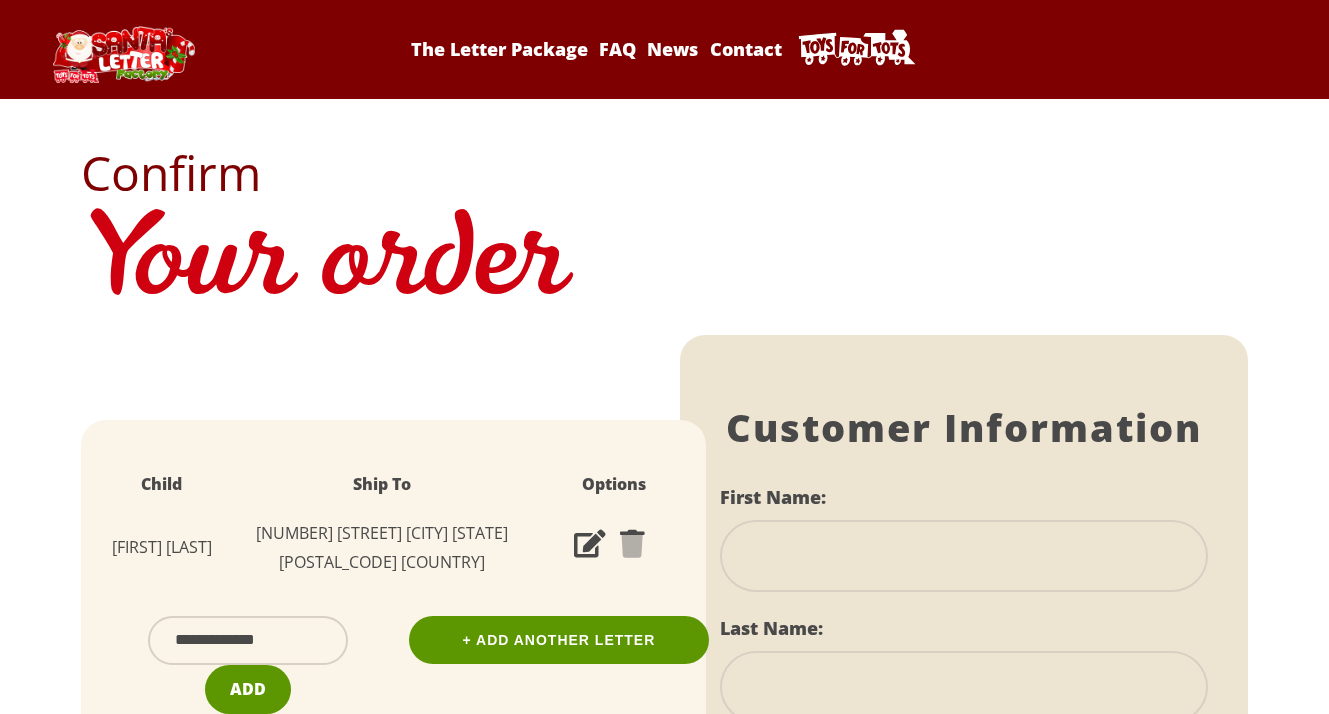 scroll, scrollTop: 0, scrollLeft: 0, axis: both 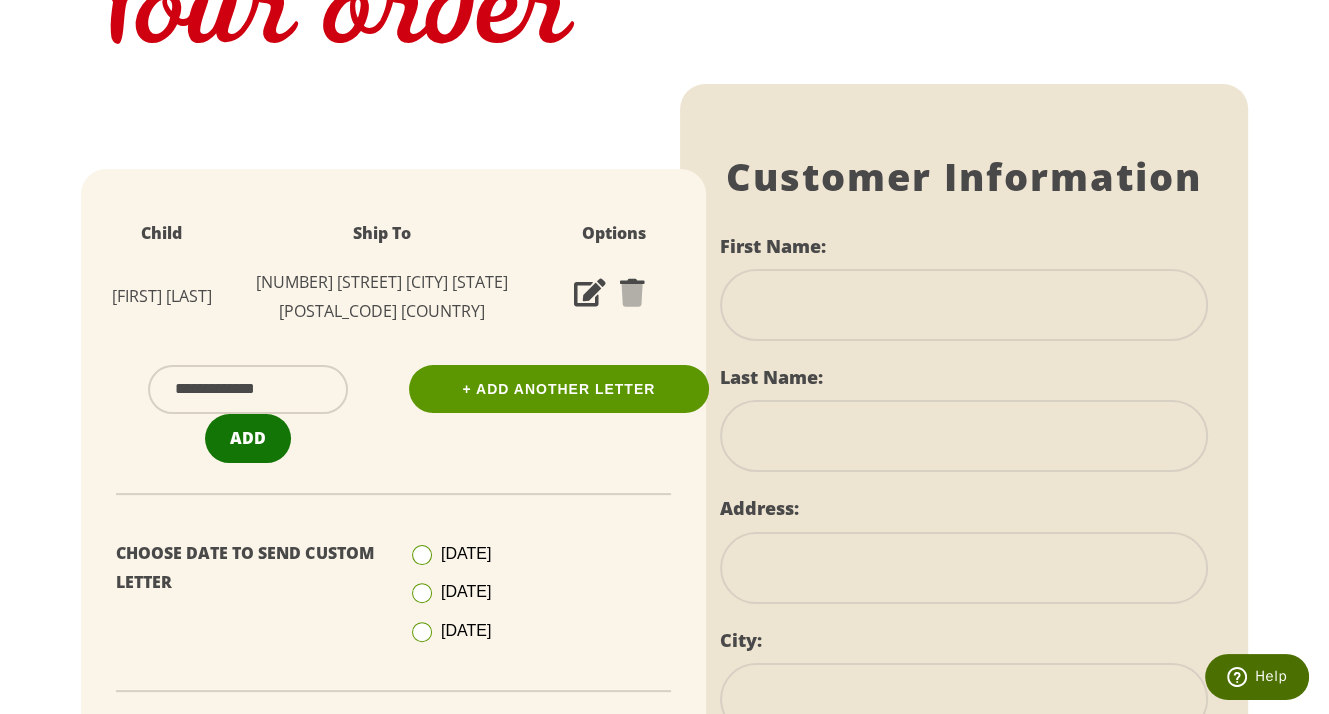 click on "Add" at bounding box center (248, 438) 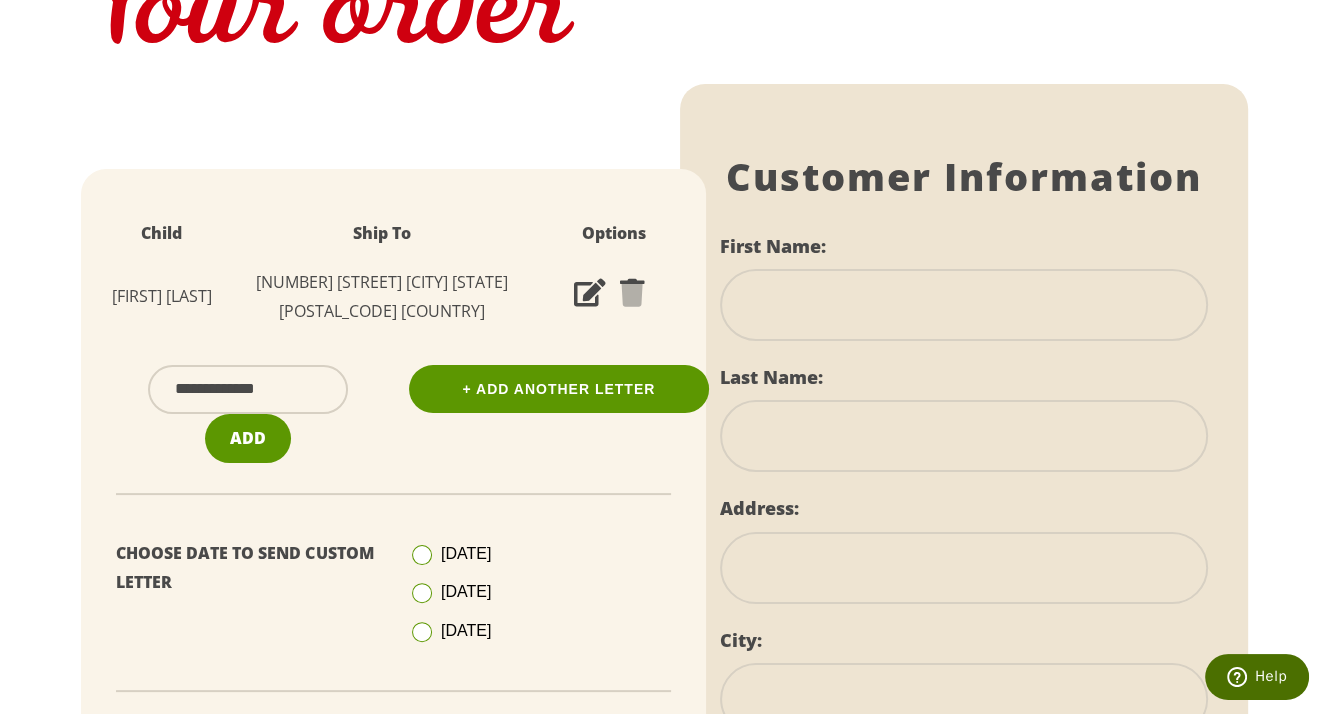 click at bounding box center [422, 632] 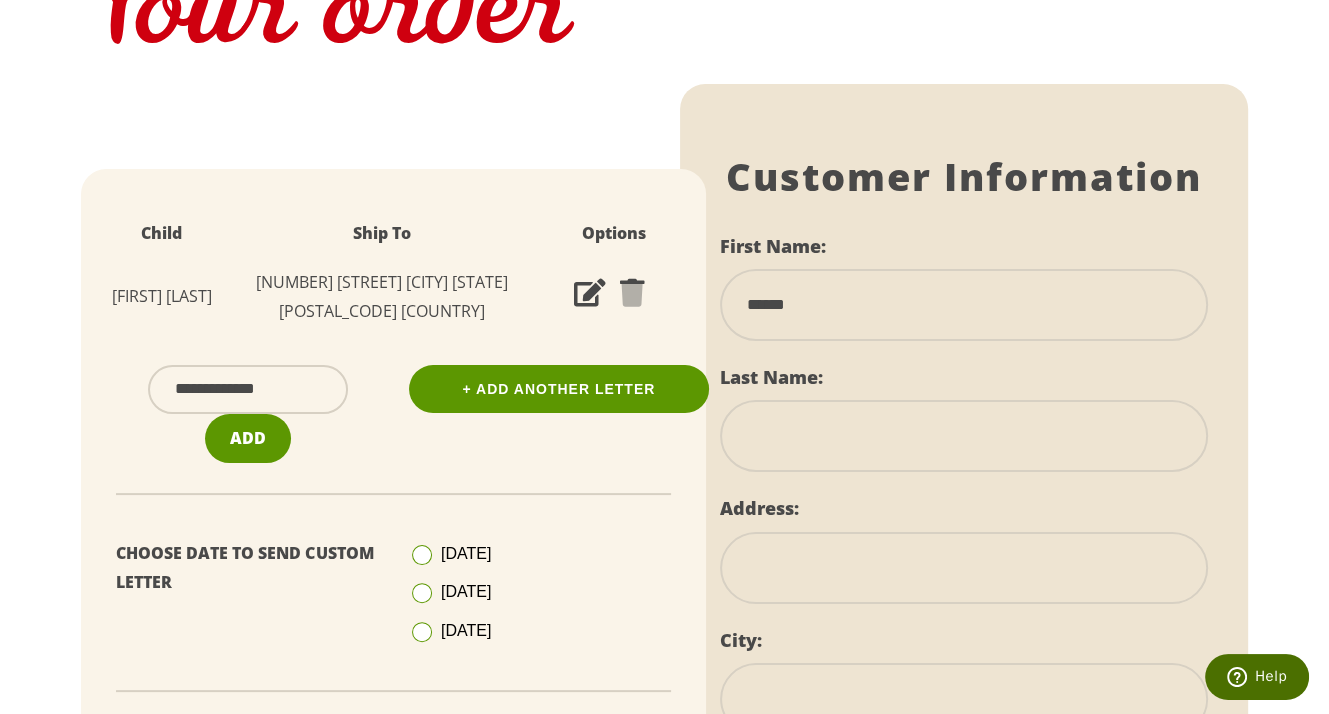 type on "*******" 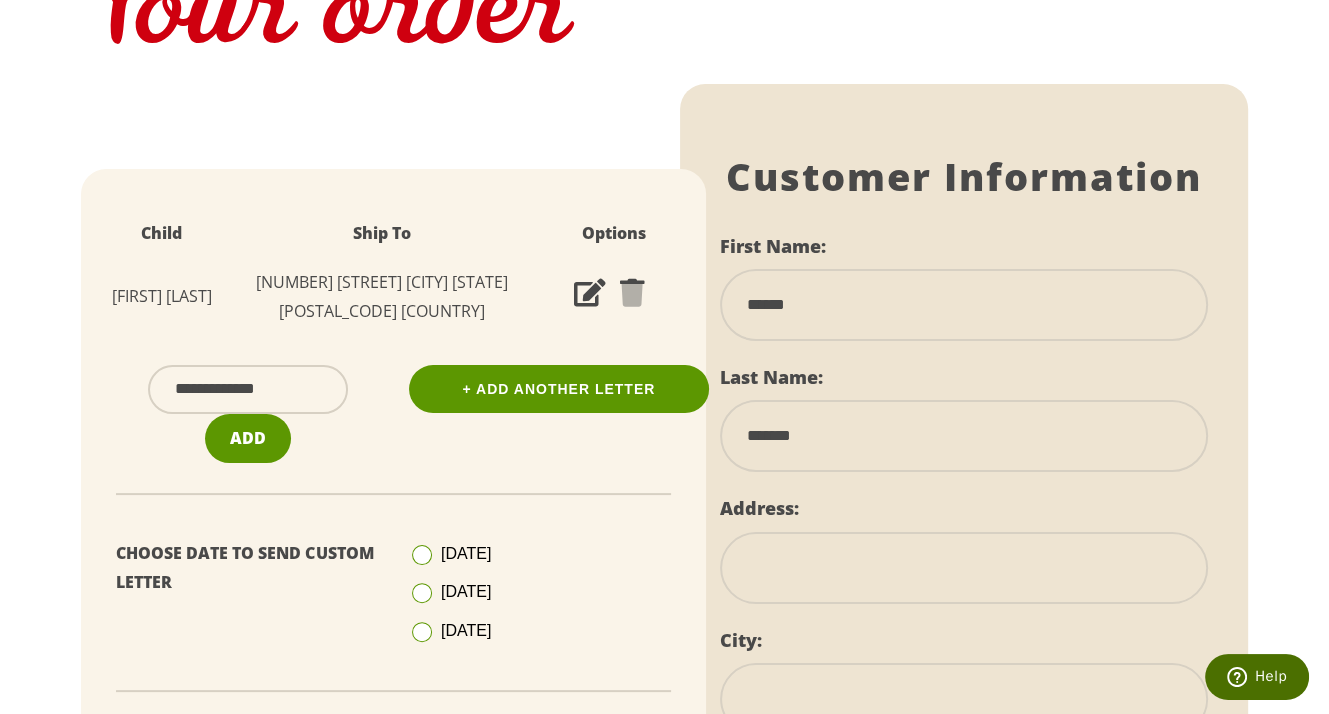 type on "**********" 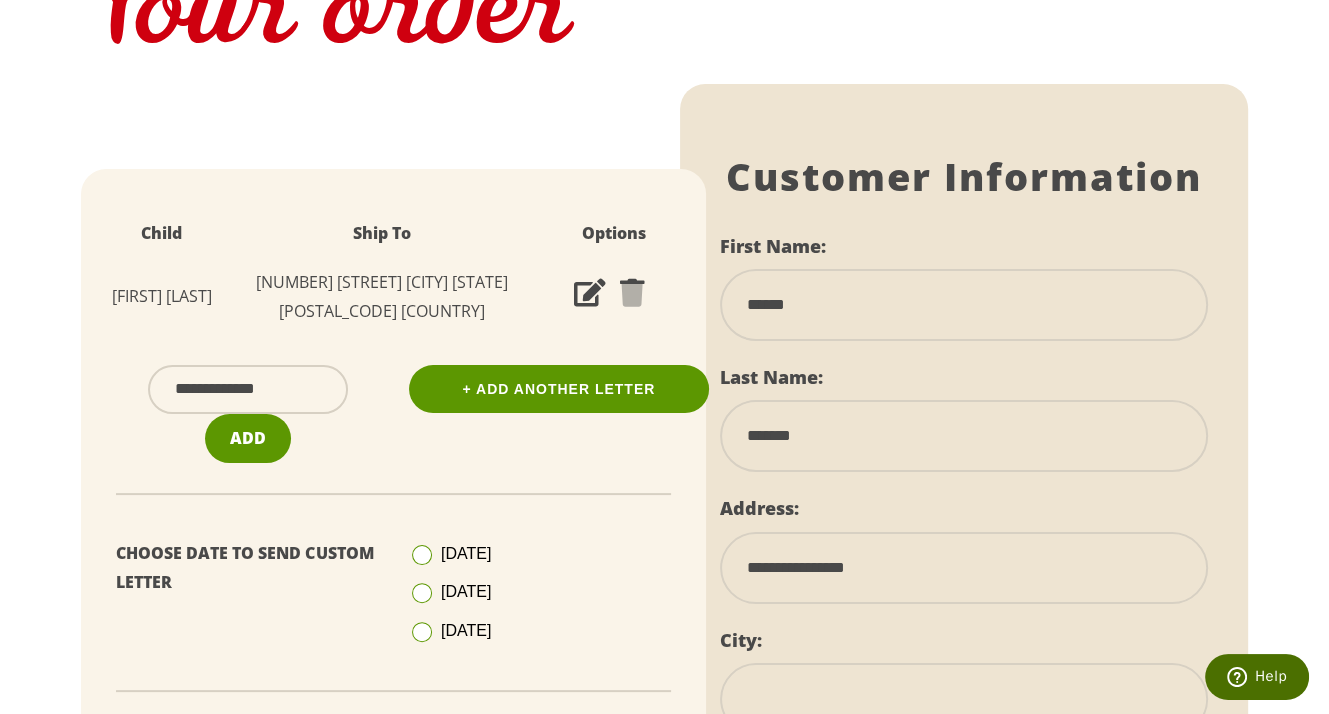 type on "**********" 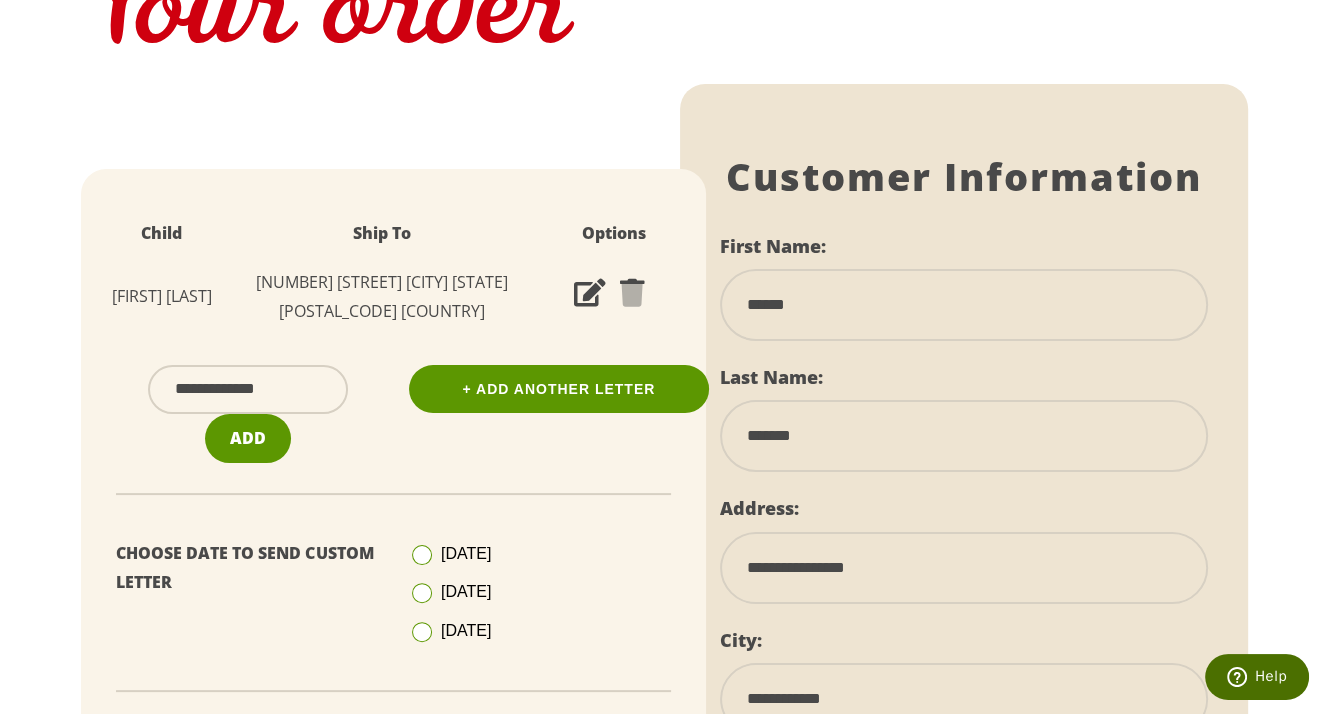 select on "**" 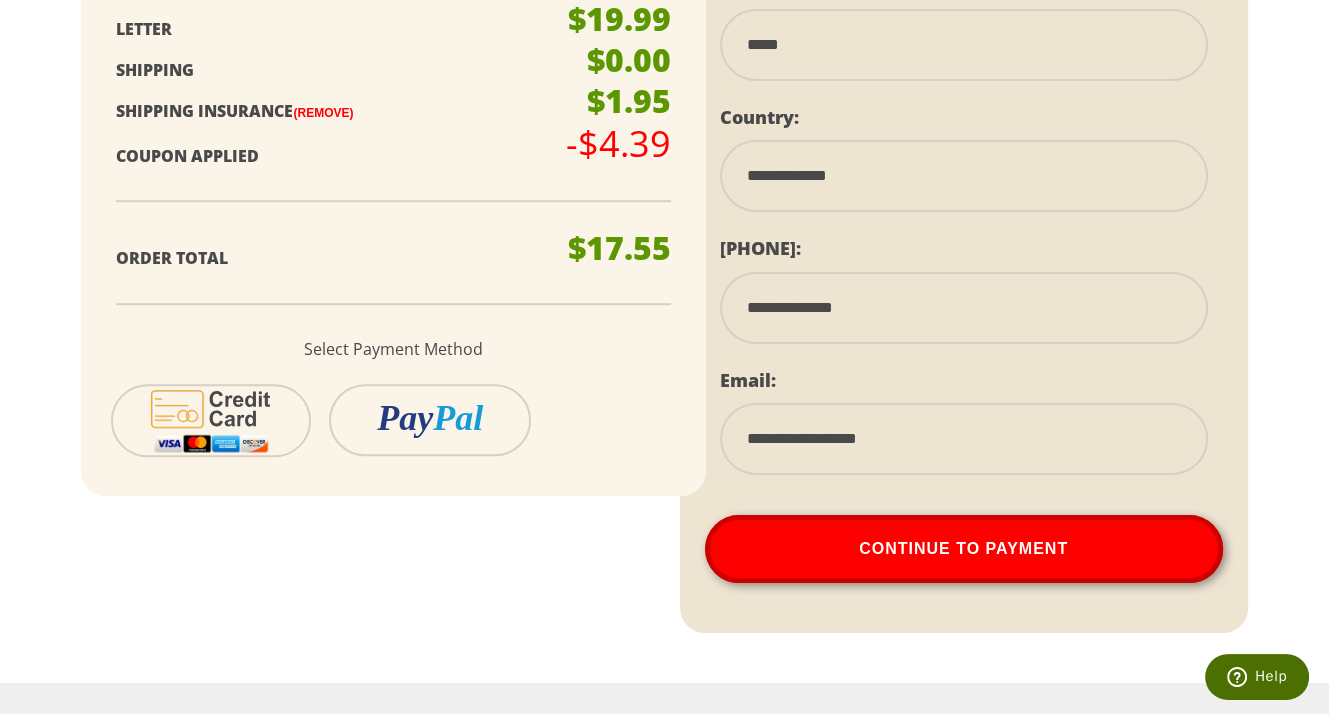 scroll, scrollTop: 1180, scrollLeft: 0, axis: vertical 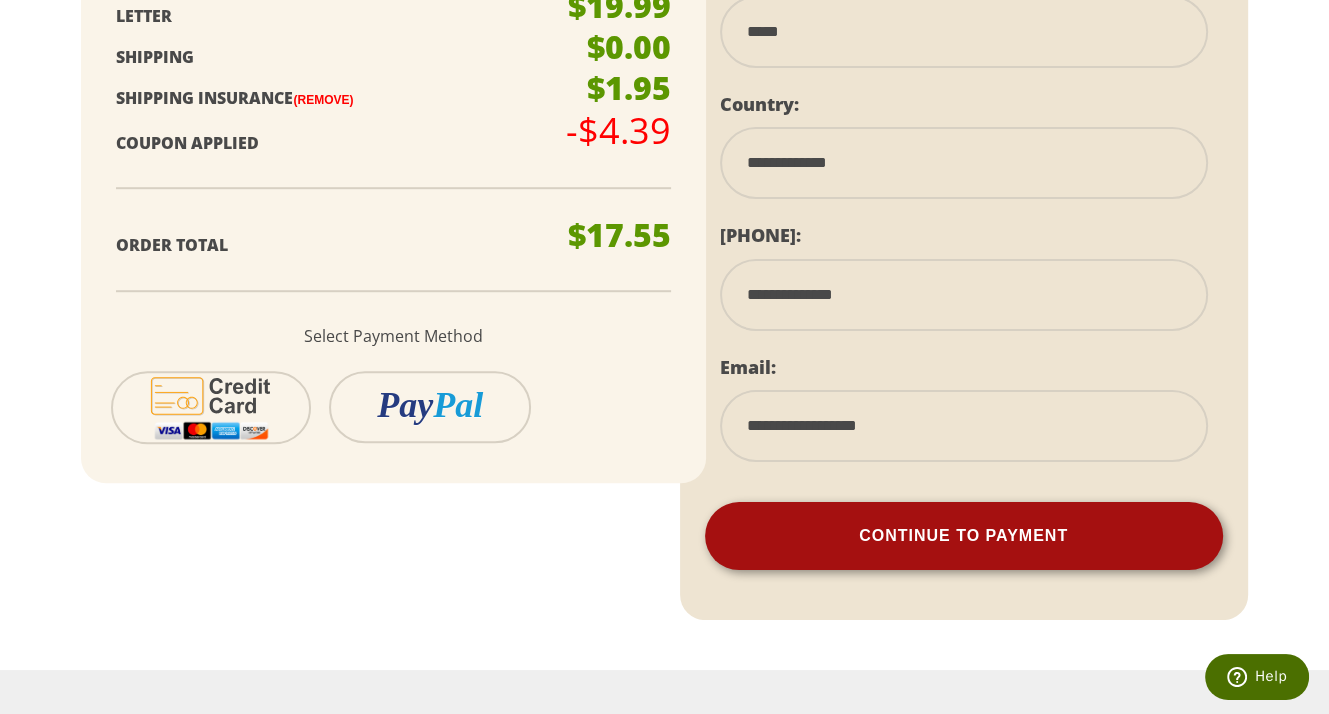 click on "Continue To Payment" at bounding box center (964, 536) 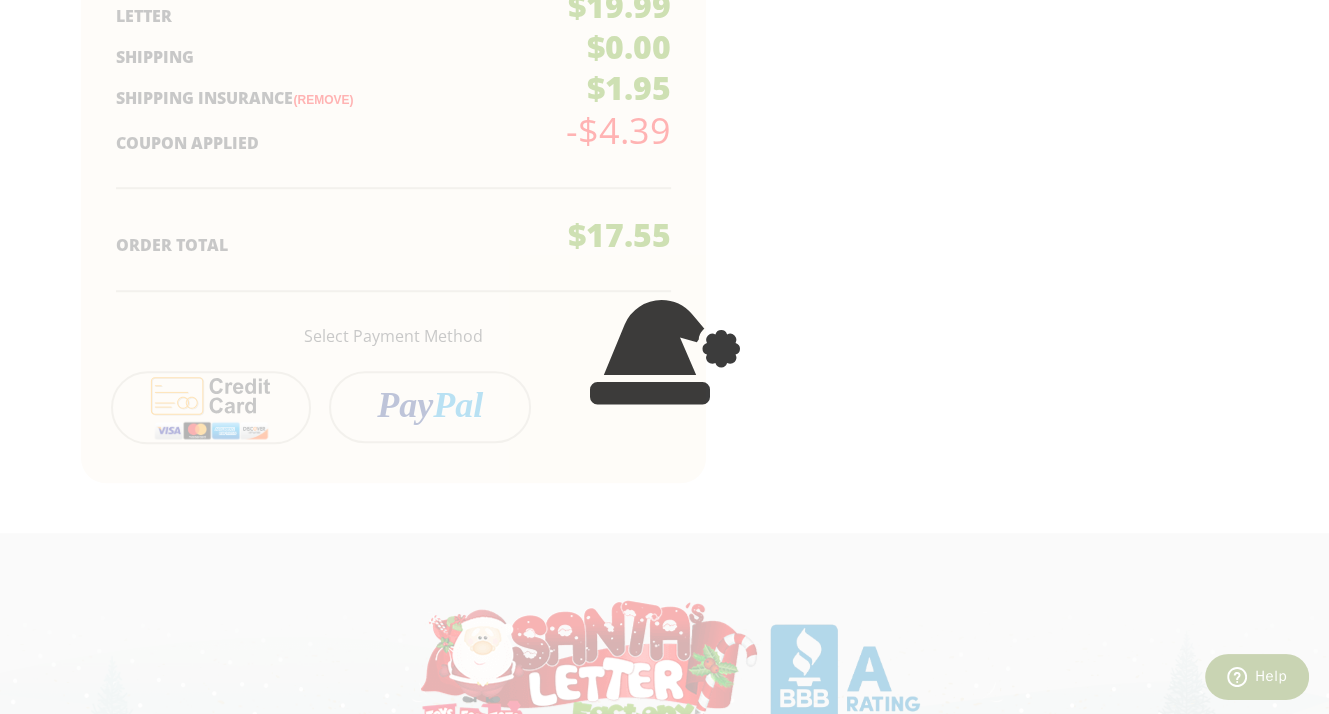 scroll, scrollTop: 480, scrollLeft: 0, axis: vertical 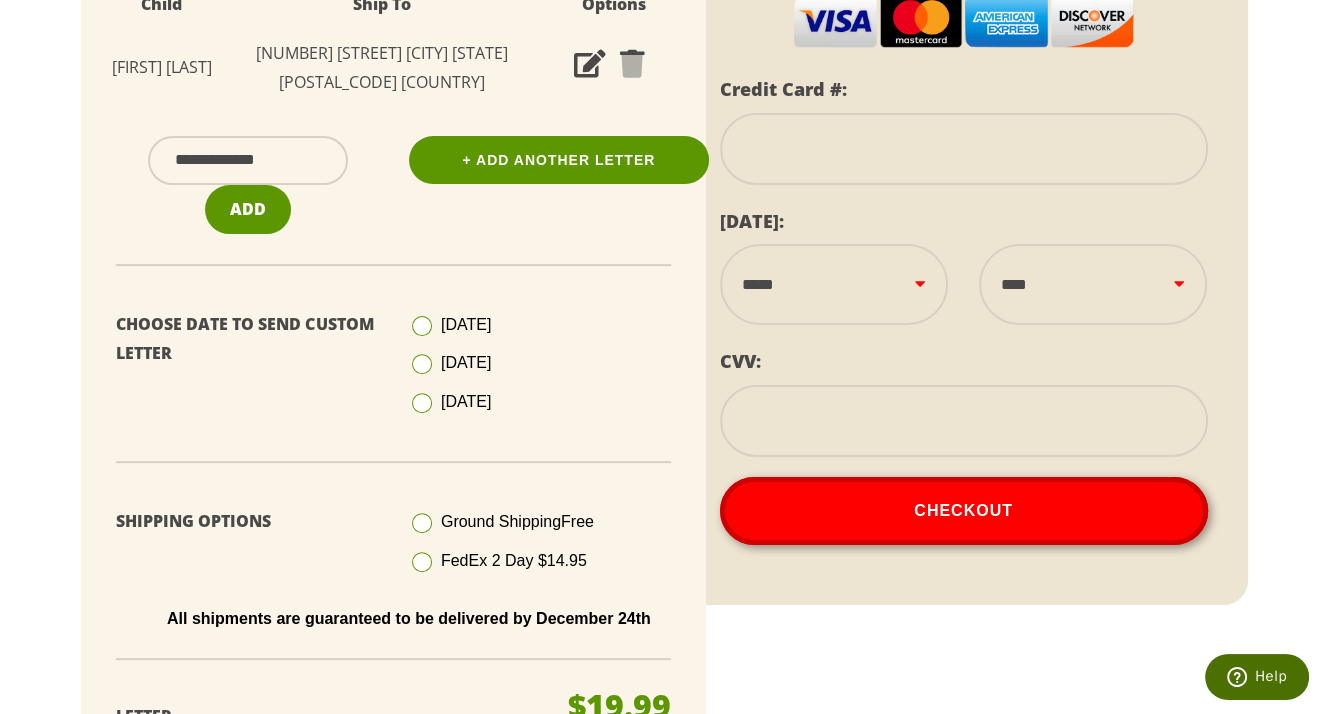 click at bounding box center [964, 149] 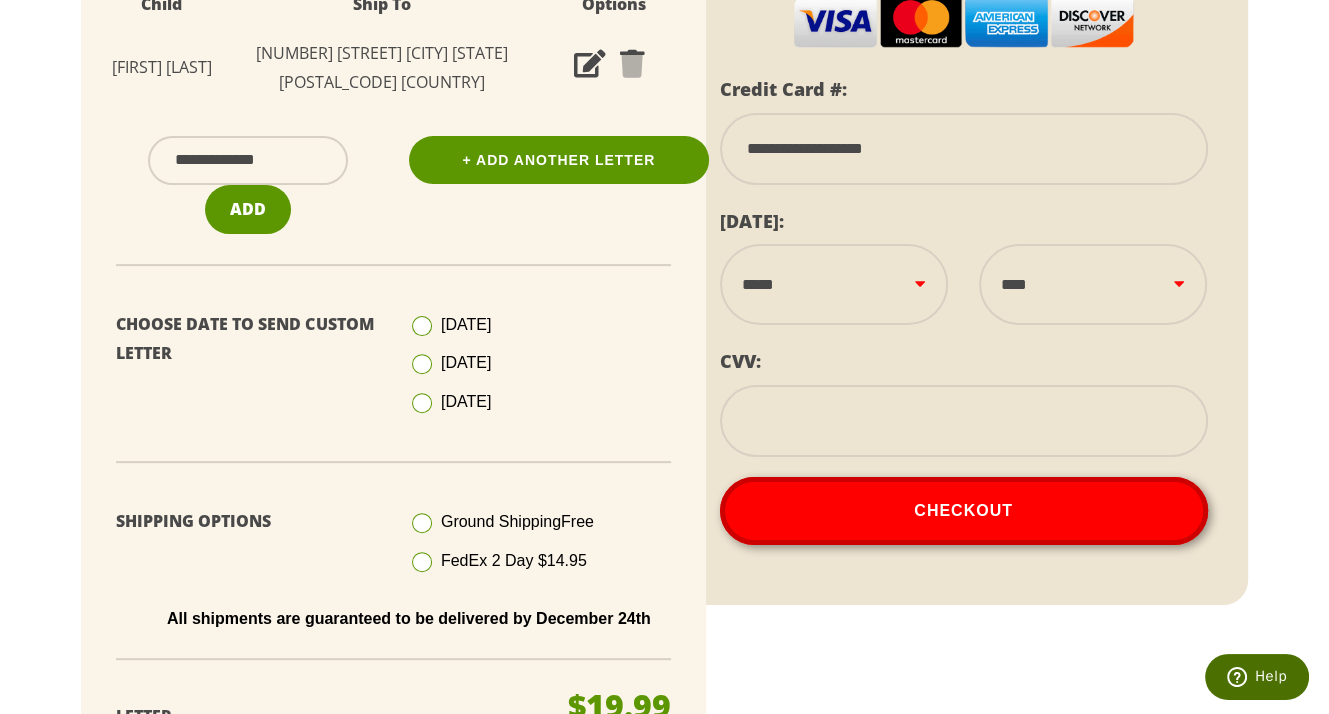 type on "**********" 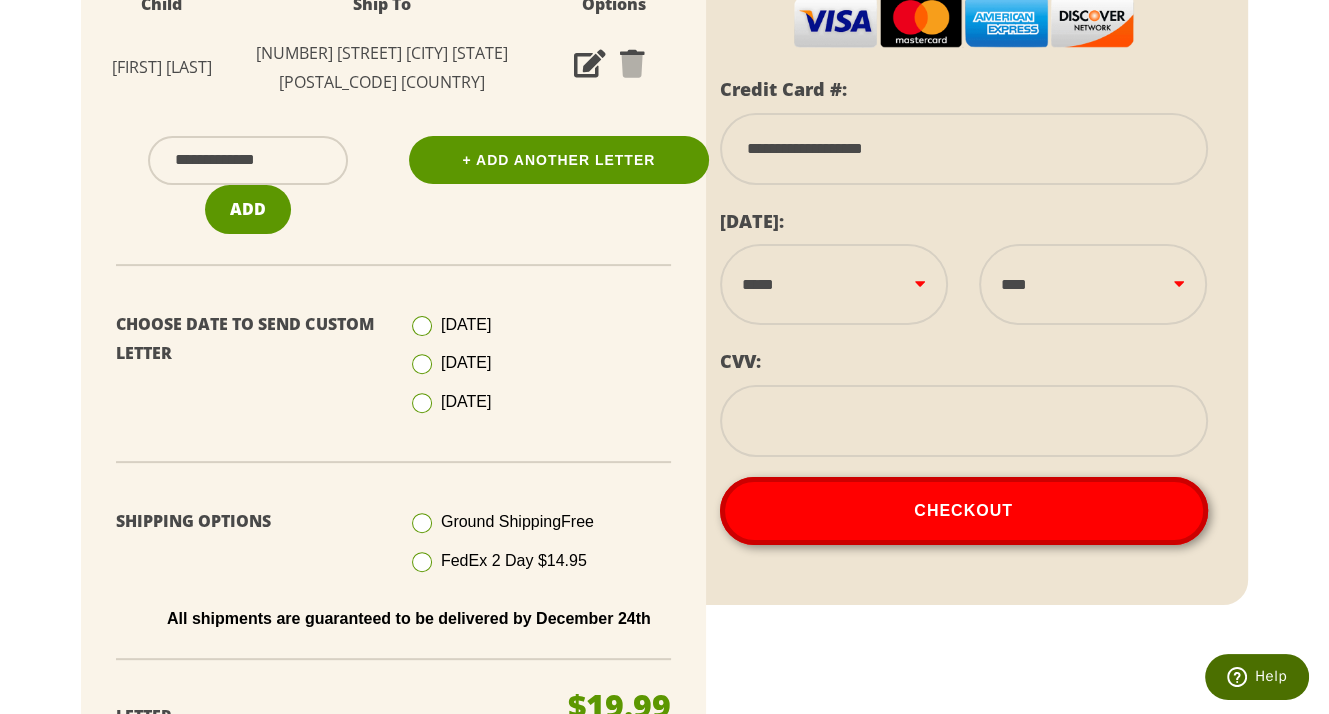 click on "**********" at bounding box center (834, 284) 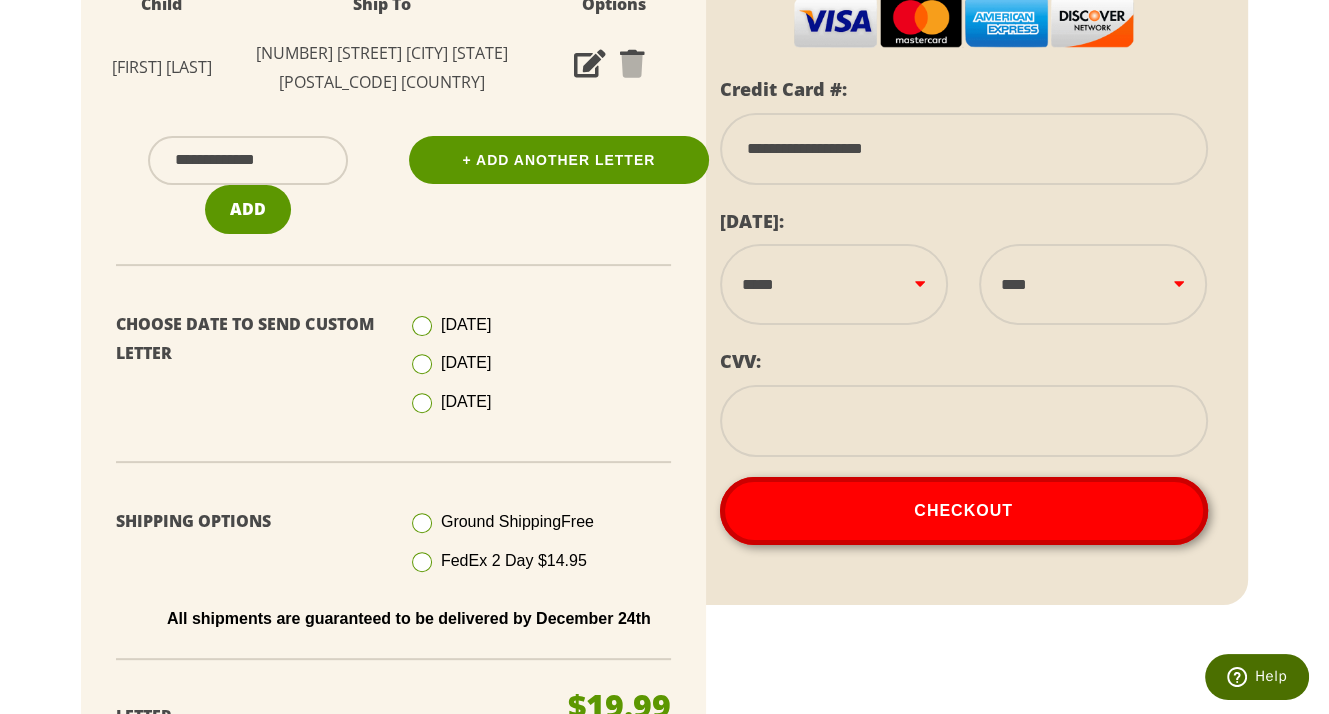 select on "**" 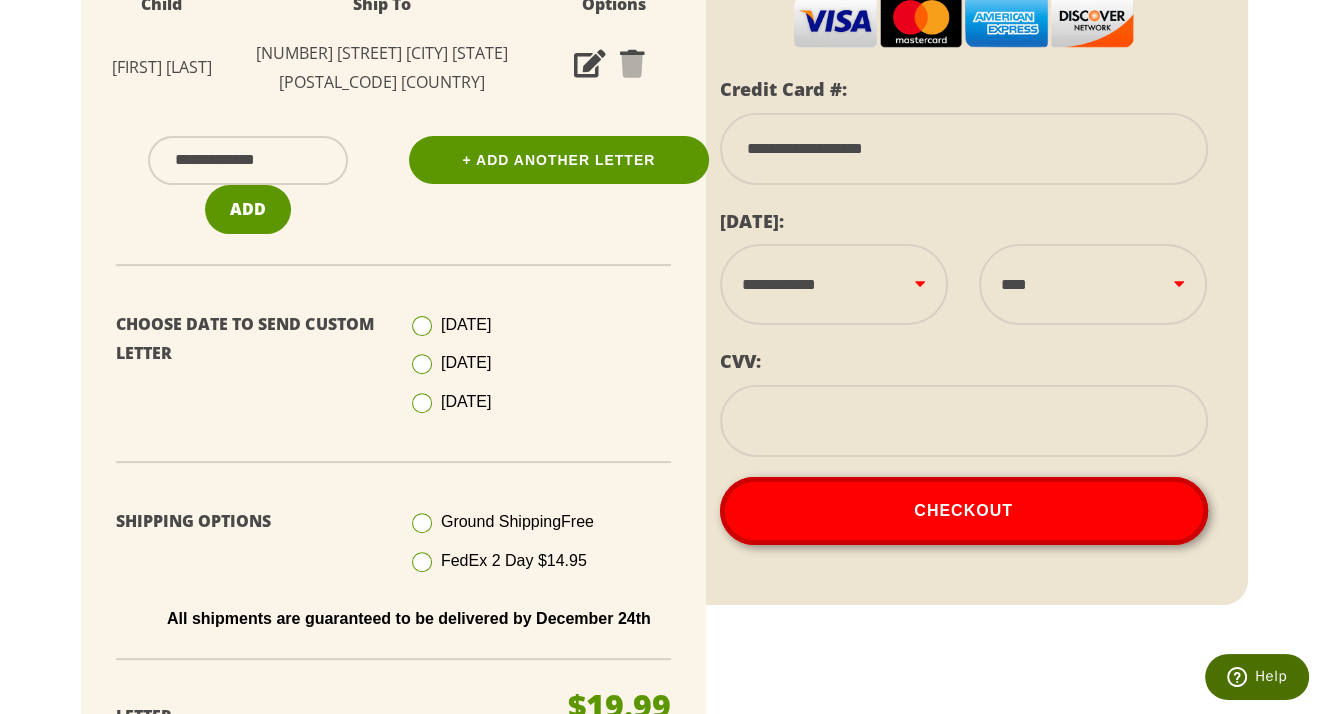 click on "**********" at bounding box center [834, 284] 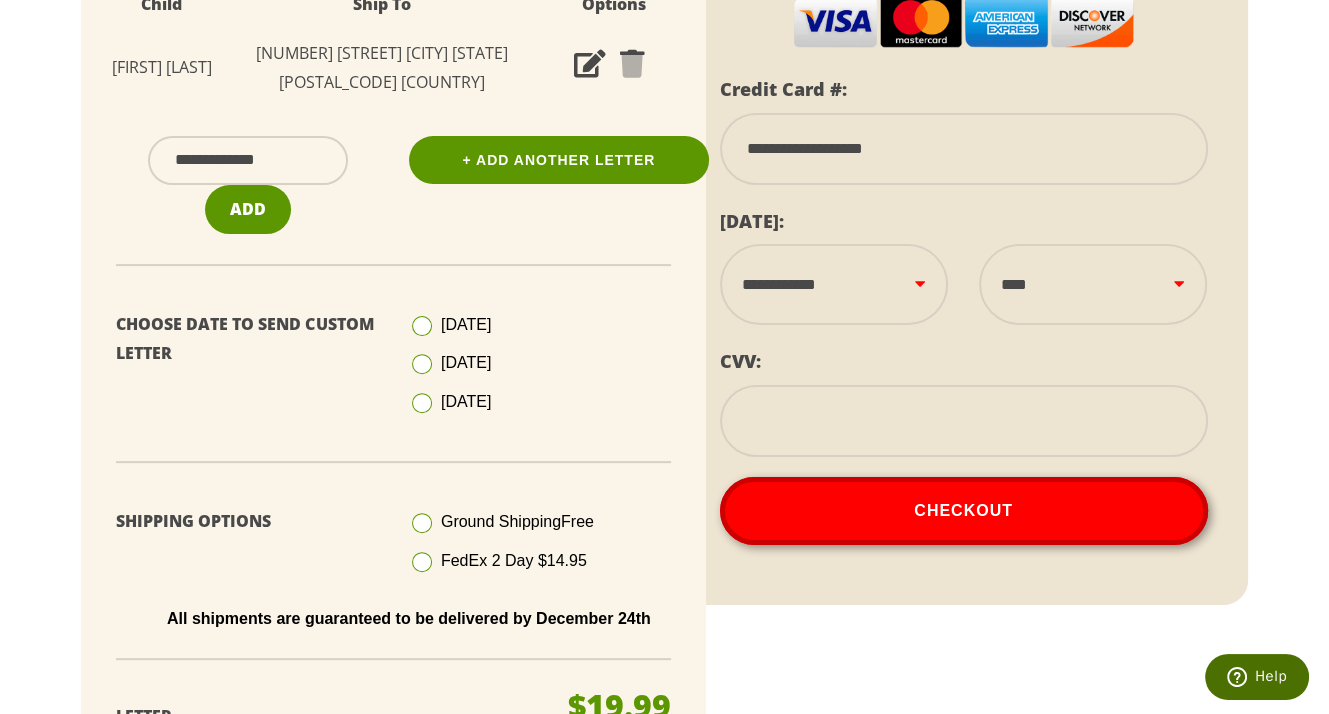 click on "****   ****   ****   ****   ****   ****   ****   ****   ****   ****   ****   ****   ****" at bounding box center (1093, 284) 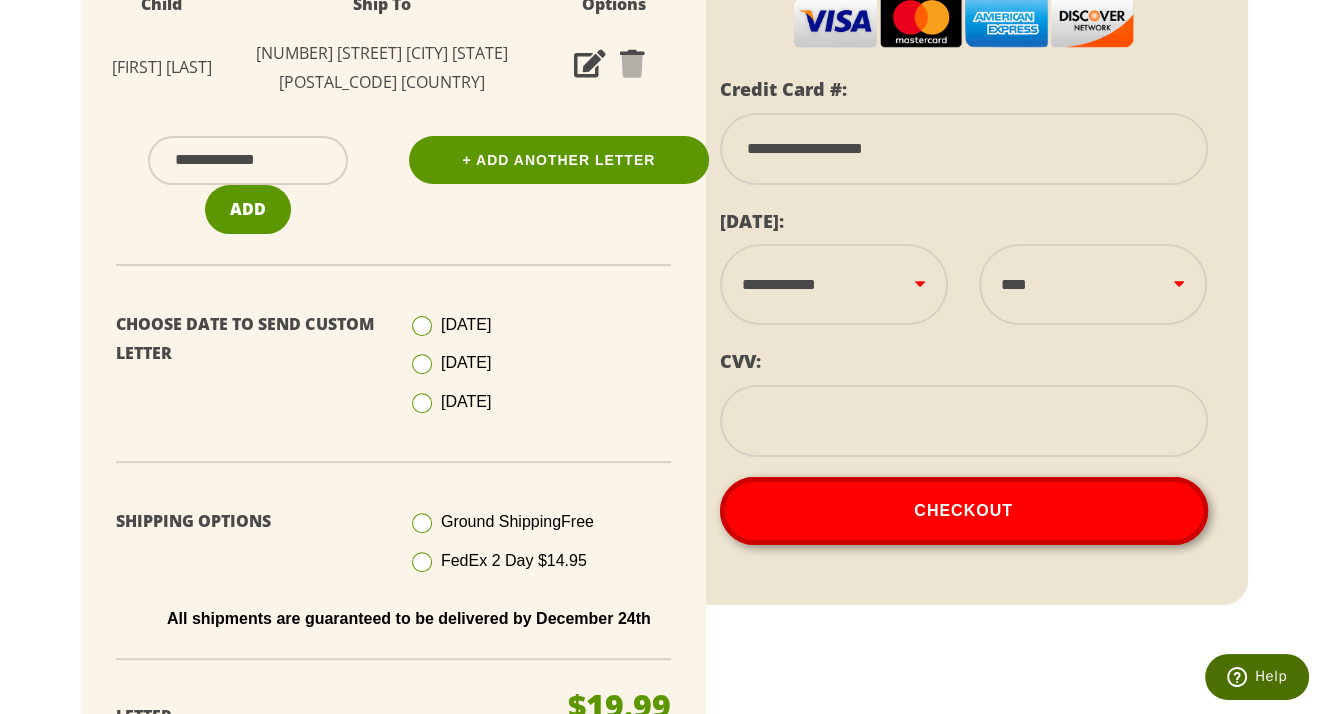 select on "****" 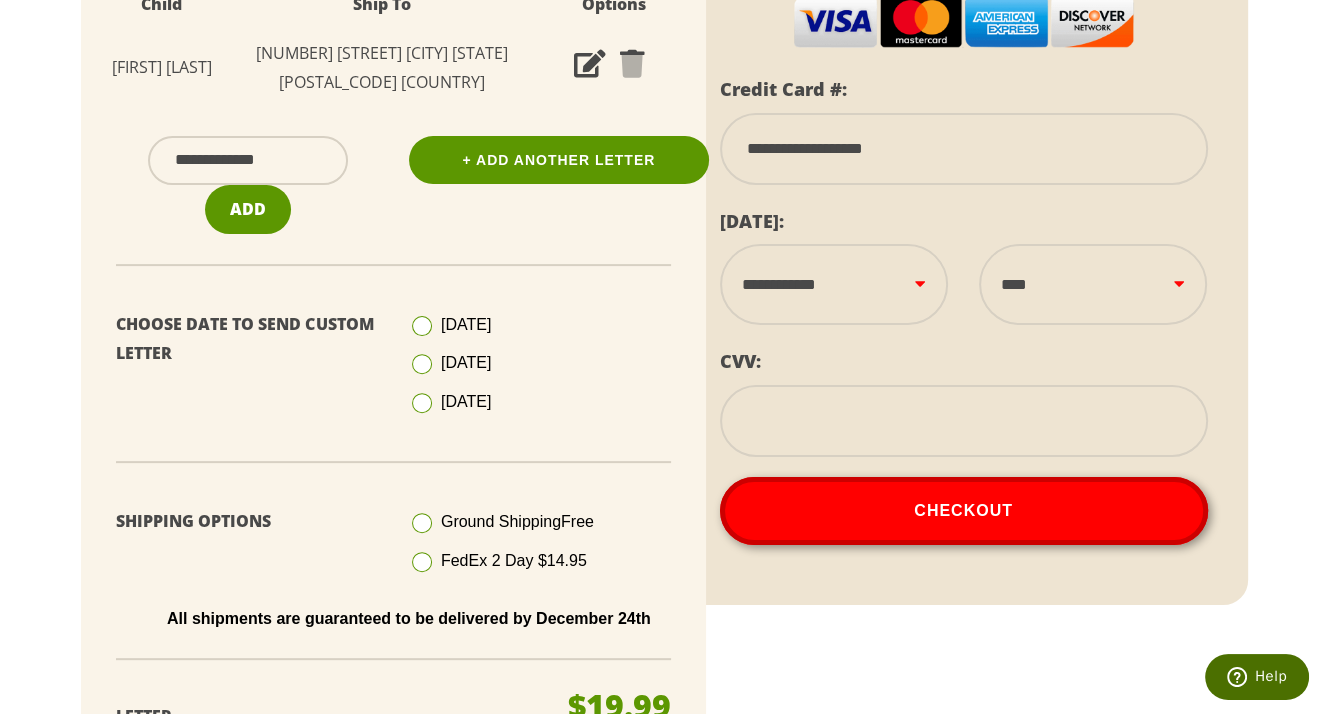 click on "****   ****   ****   ****   ****   ****   ****   ****   ****   ****   ****   ****   ****" at bounding box center [1093, 284] 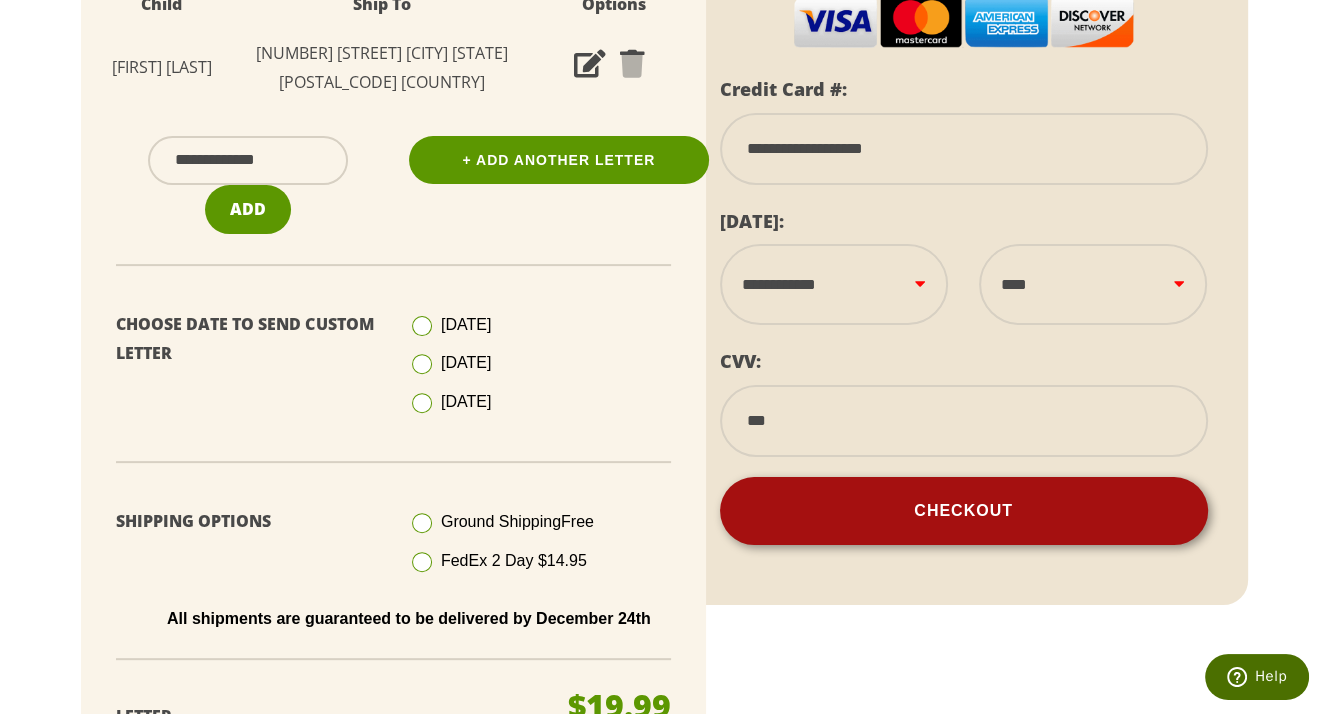 type on "***" 